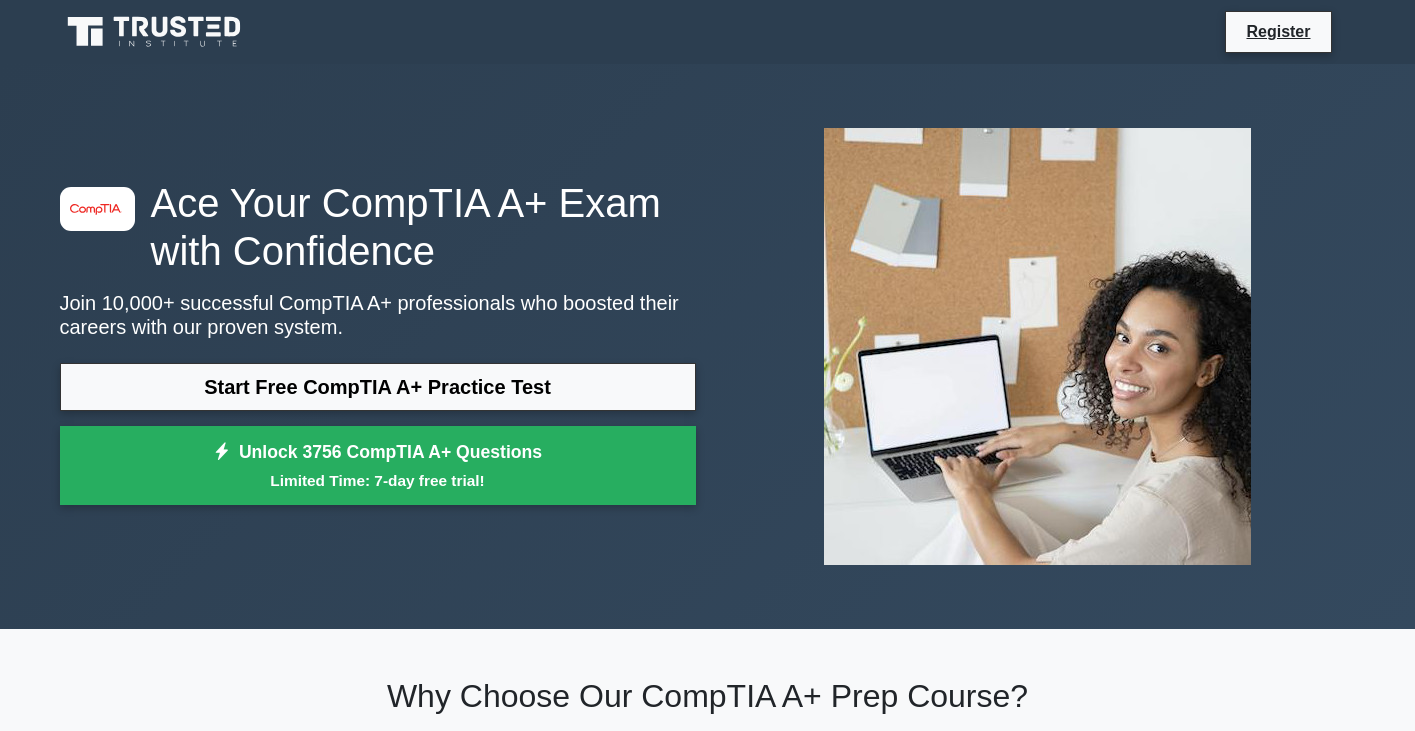 scroll, scrollTop: 0, scrollLeft: 0, axis: both 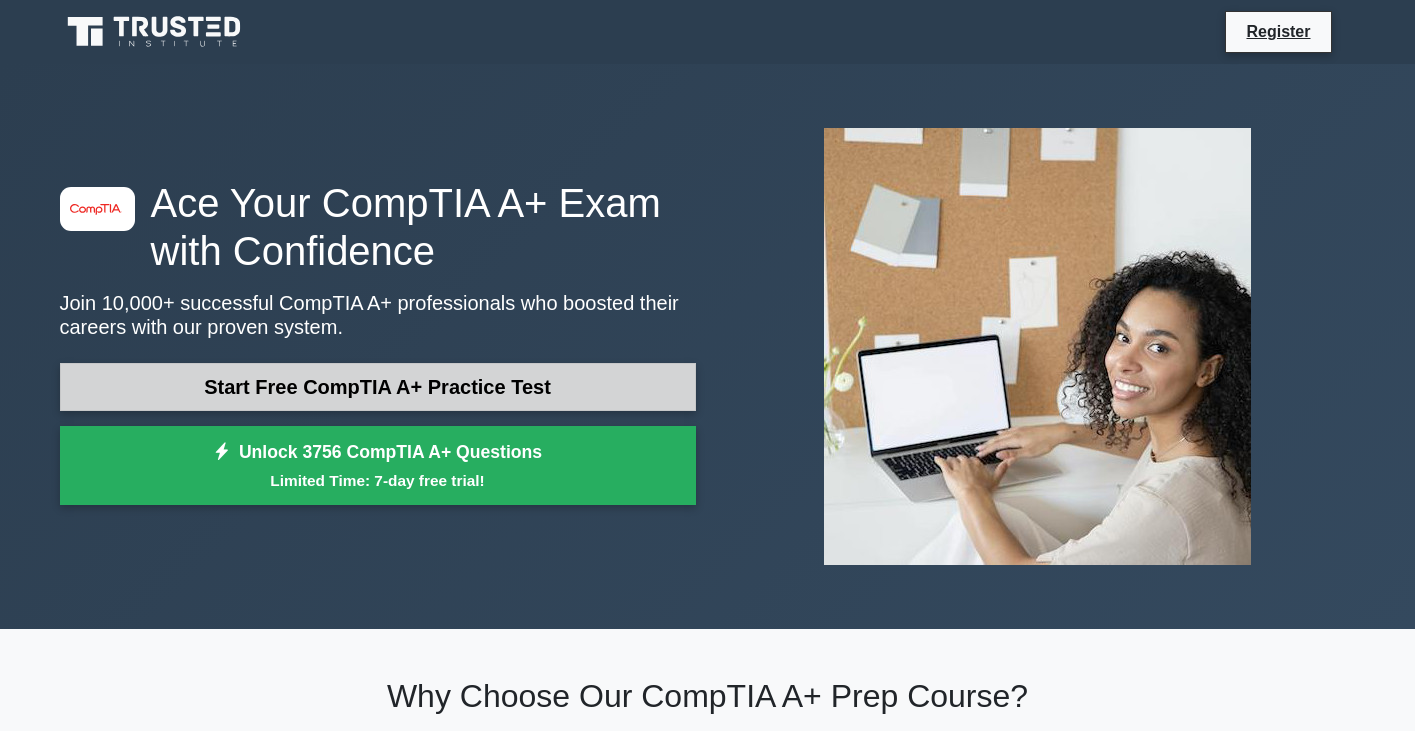 click on "Start Free CompTIA A+ Practice Test" at bounding box center [378, 387] 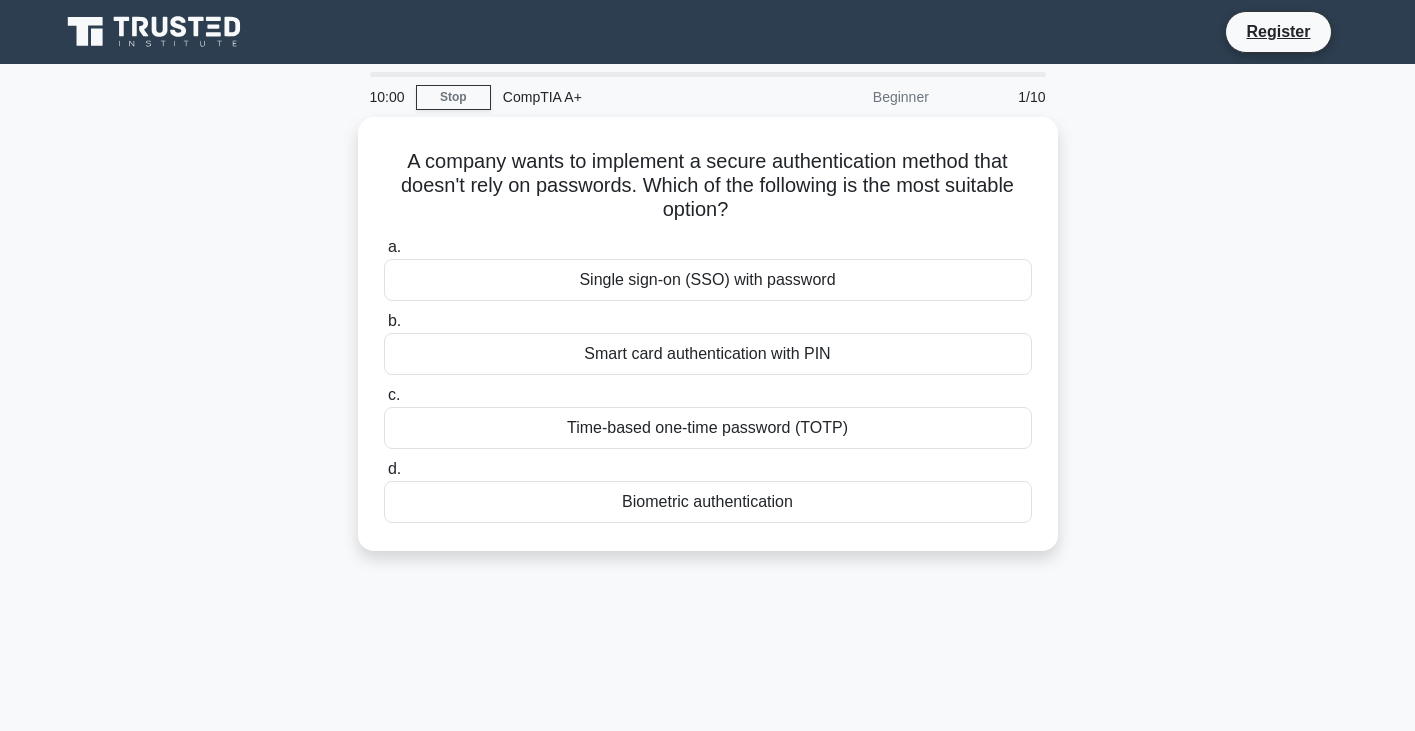 scroll, scrollTop: 0, scrollLeft: 0, axis: both 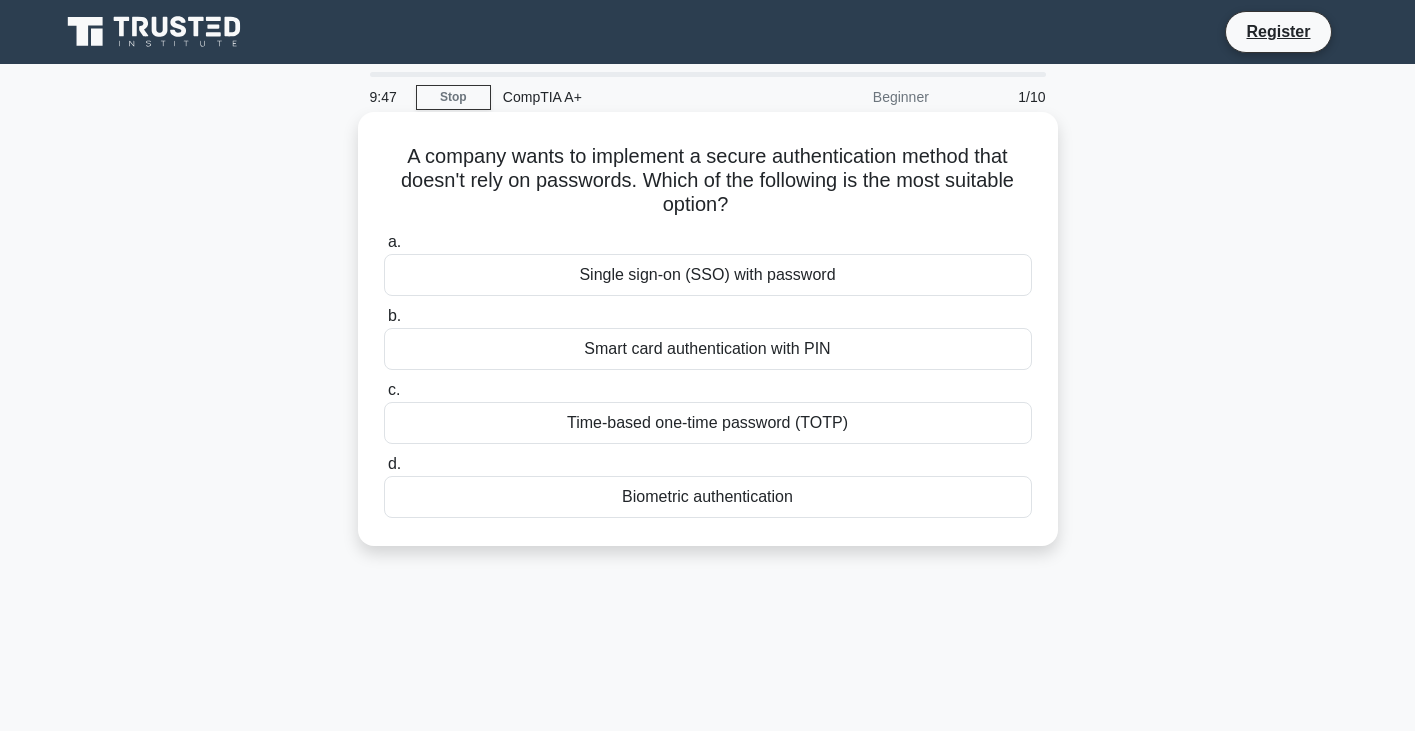 click on "Biometric authentication" at bounding box center (708, 497) 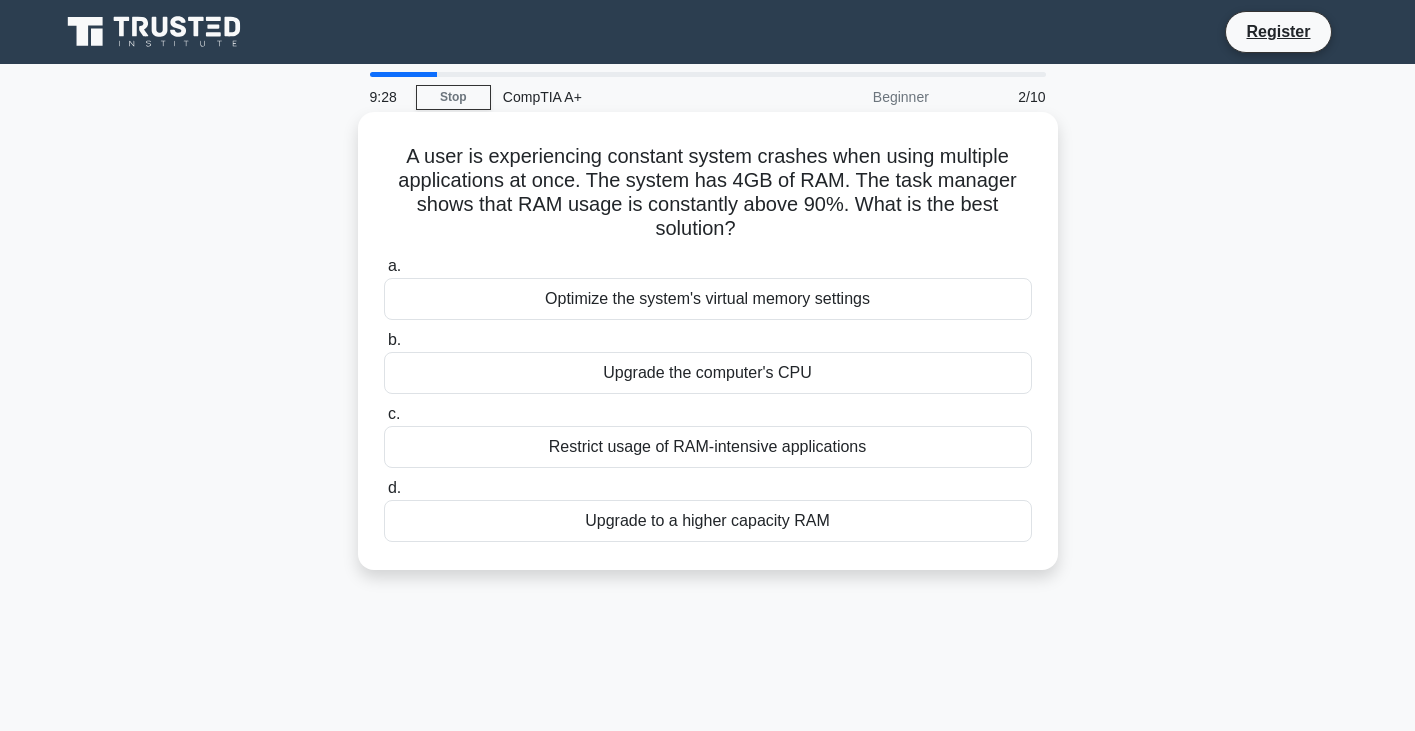 click on "Upgrade to a higher capacity RAM" at bounding box center [708, 521] 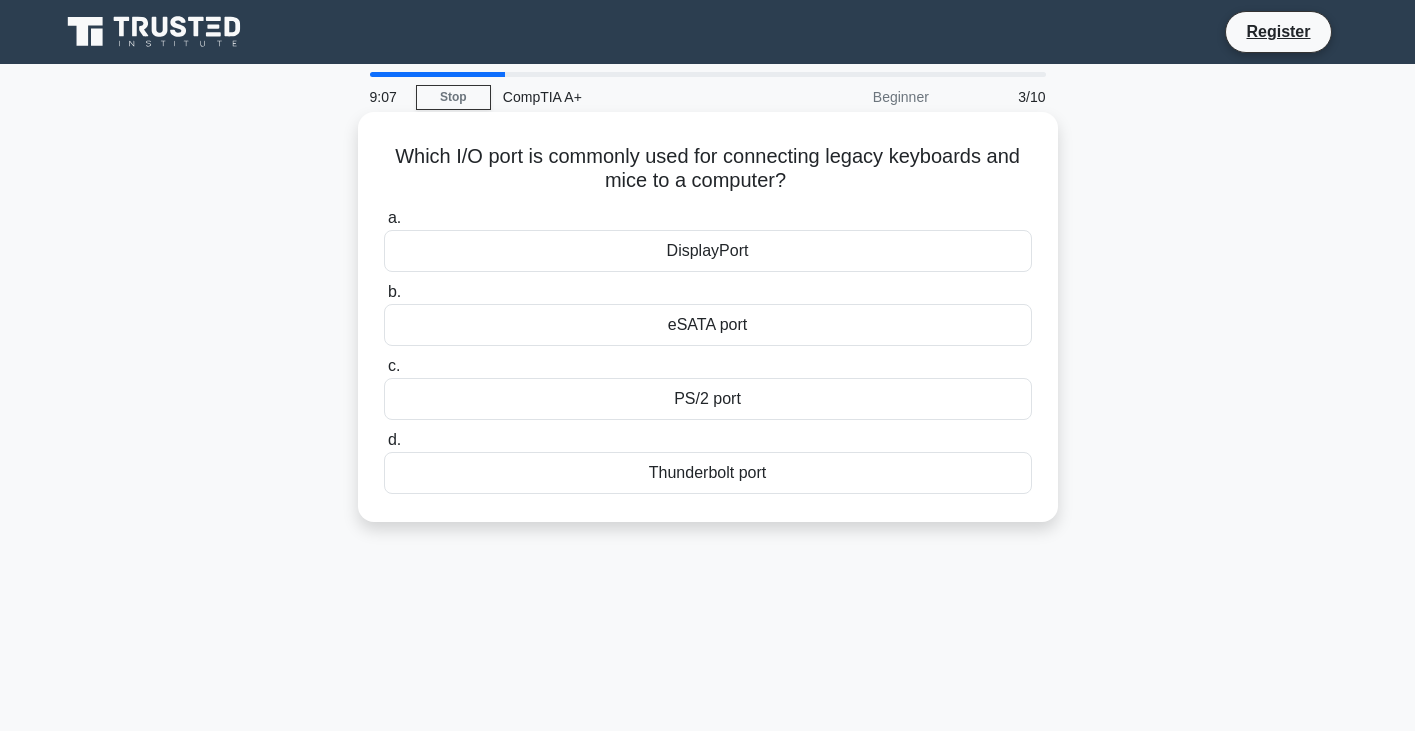 click on "PS/2 port" at bounding box center (708, 399) 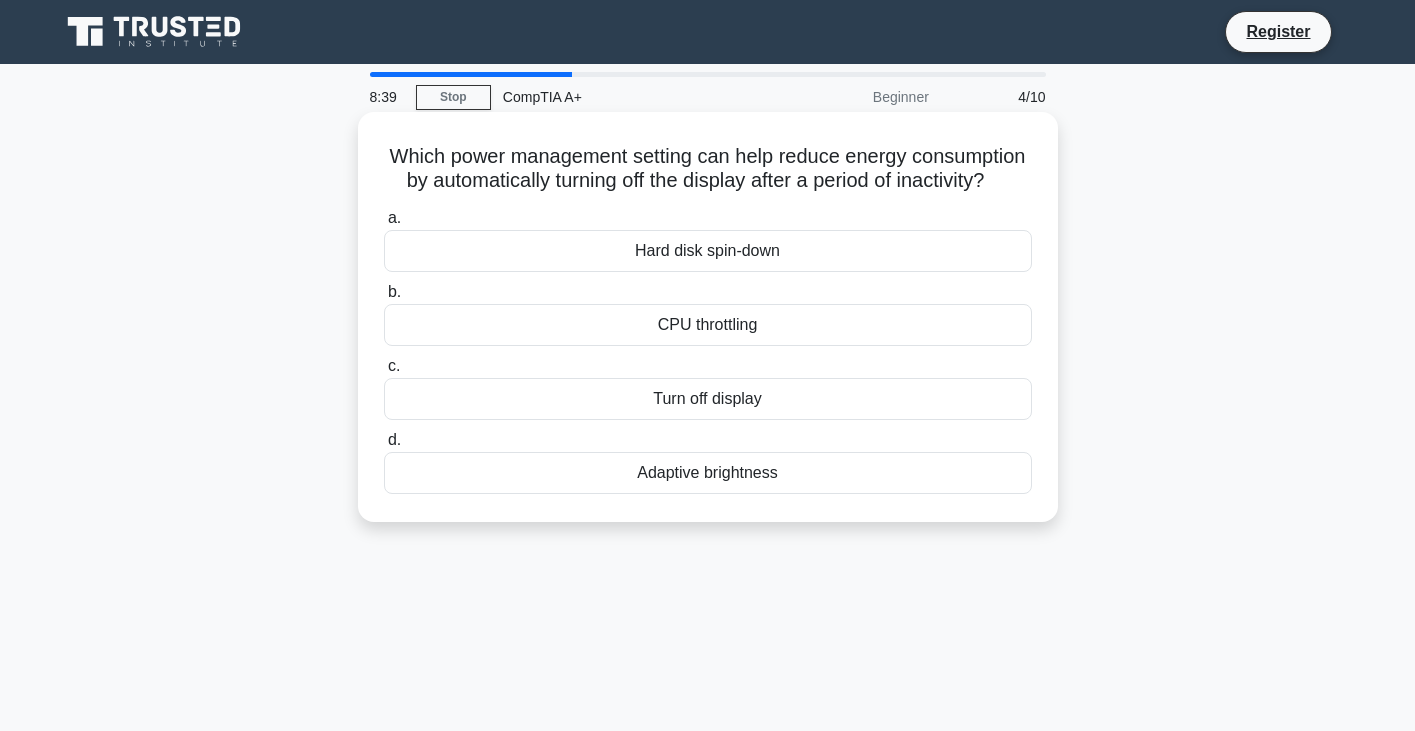 click on "CPU throttling" at bounding box center [708, 325] 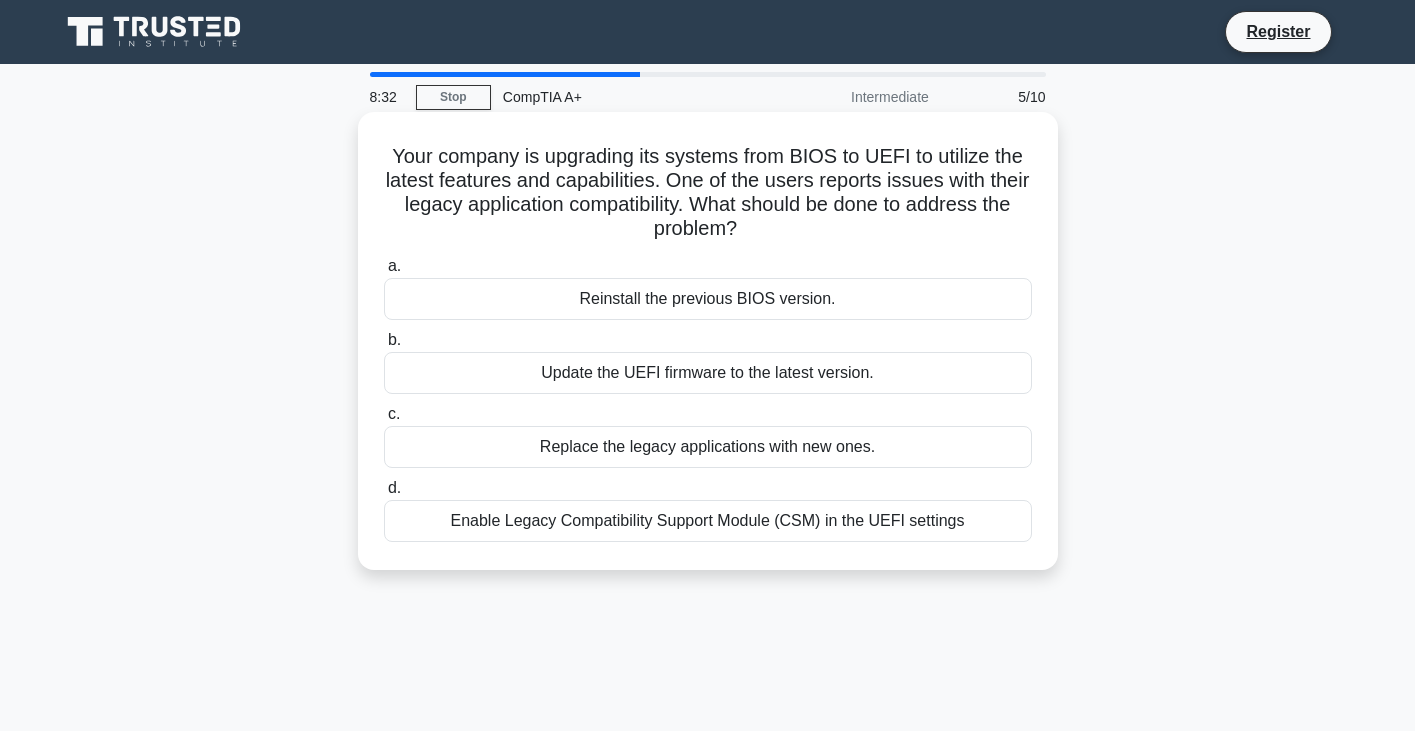 click on "Enable Legacy Compatibility Support Module (CSM) in the UEFI settings" at bounding box center (708, 521) 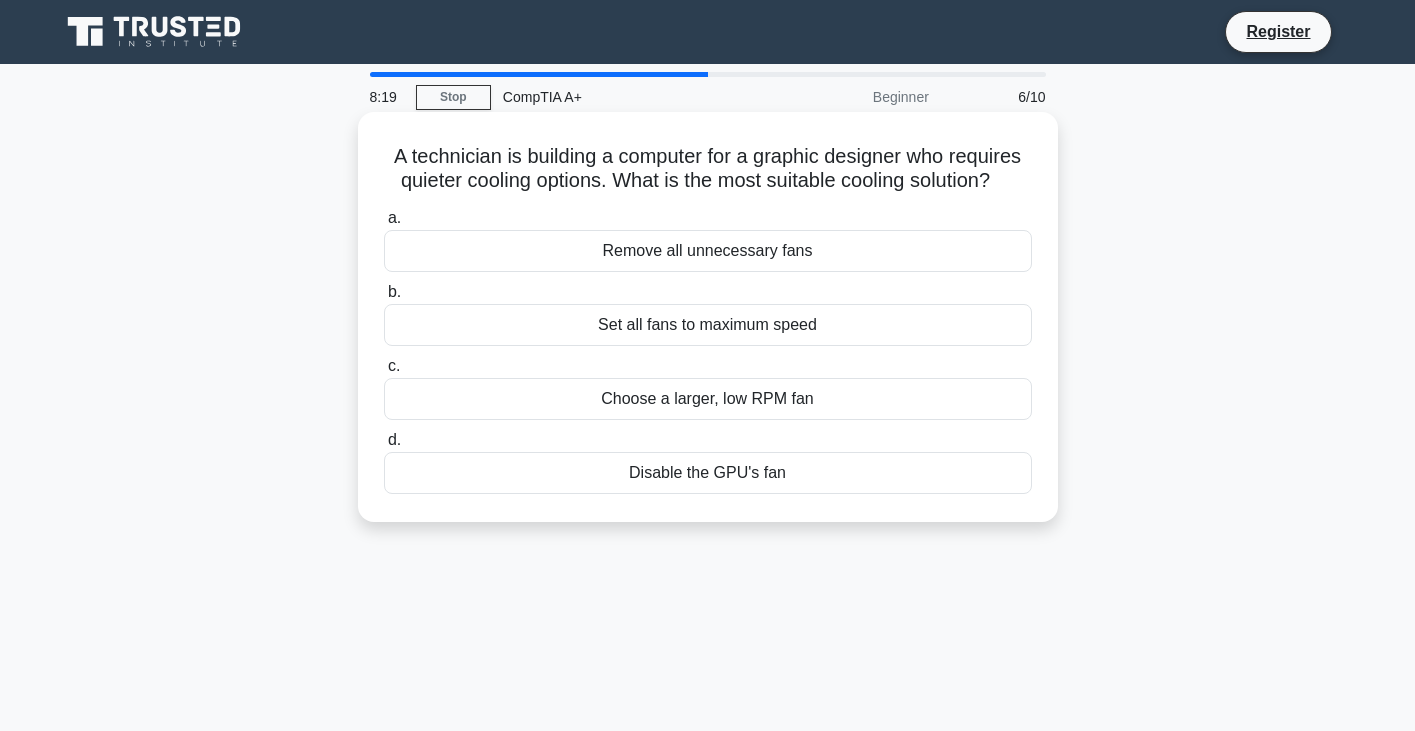 click on "Choose a larger, low RPM fan" at bounding box center (708, 399) 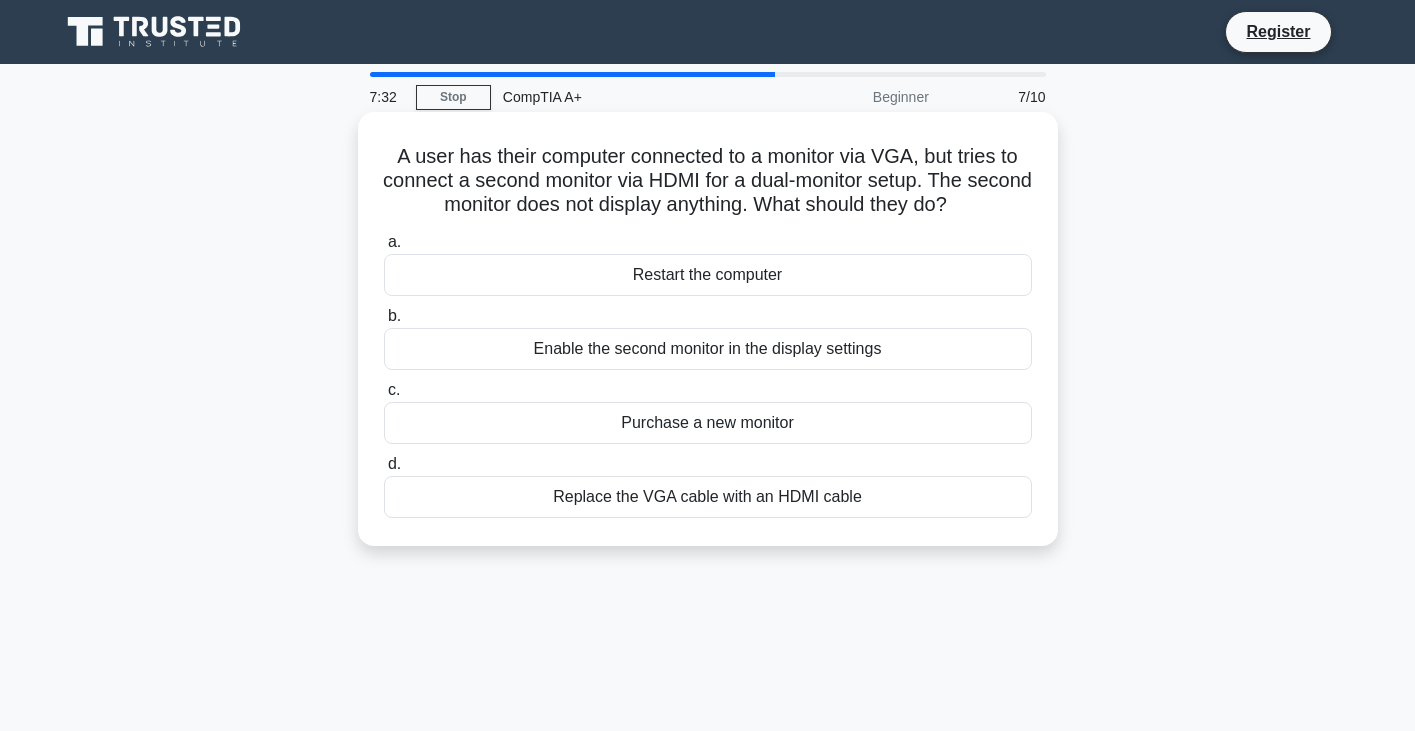 click on "Replace the VGA cable with an HDMI cable" at bounding box center [708, 497] 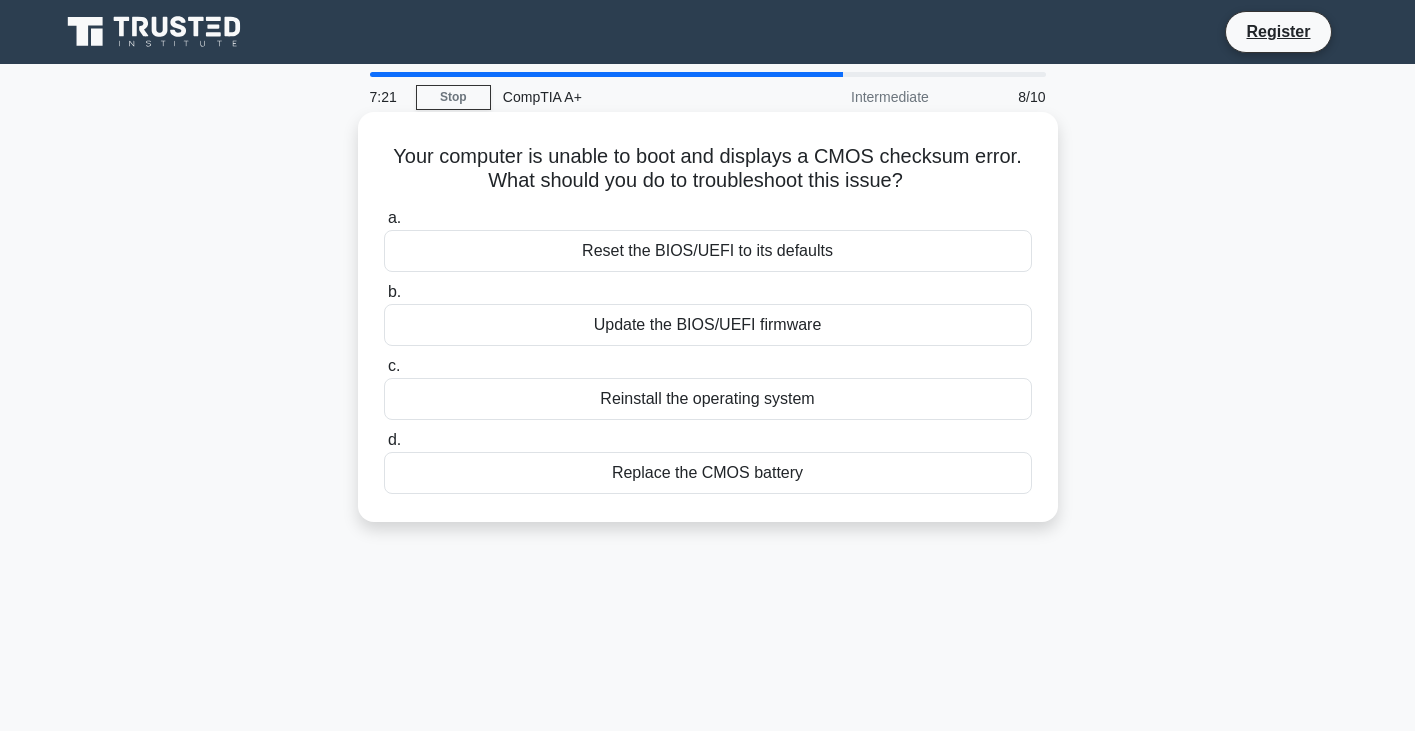 click on "Replace the CMOS battery" at bounding box center [708, 473] 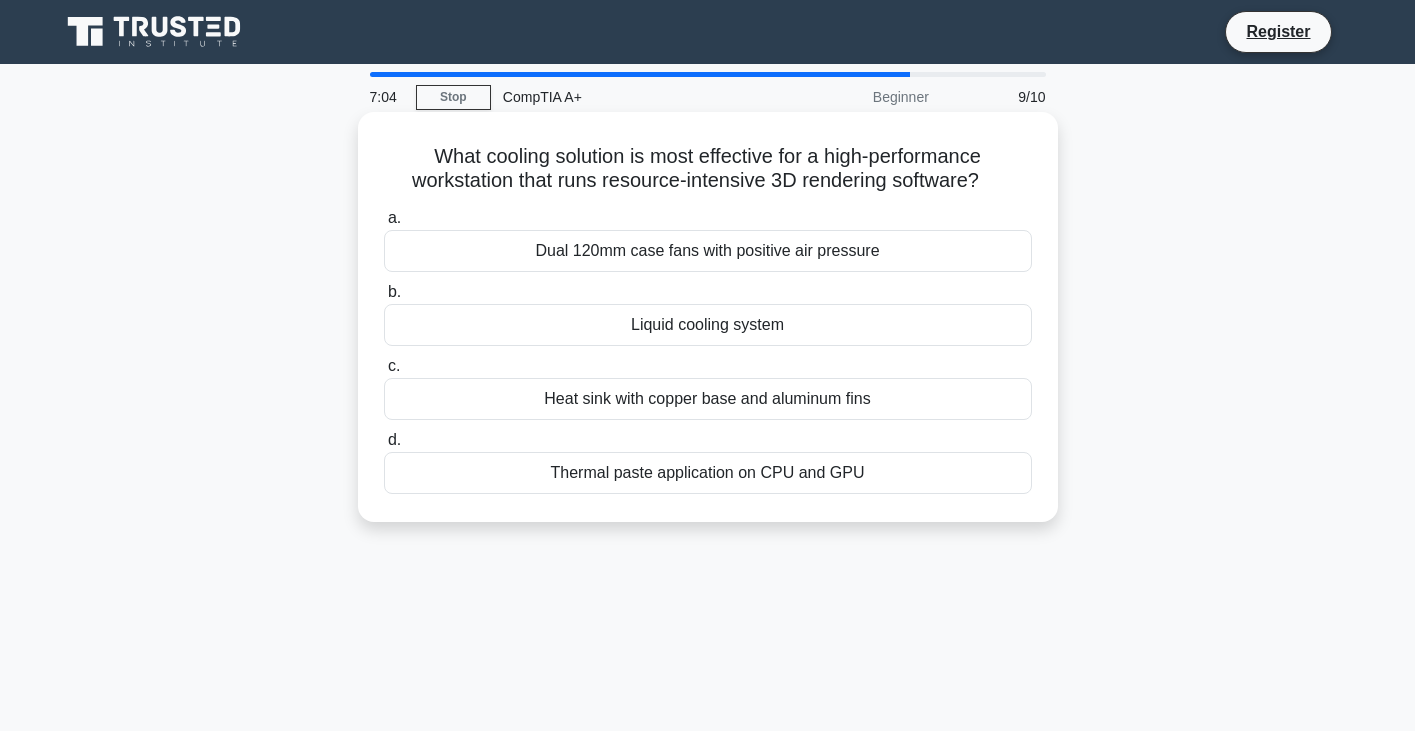 click on "Liquid cooling system" at bounding box center [708, 325] 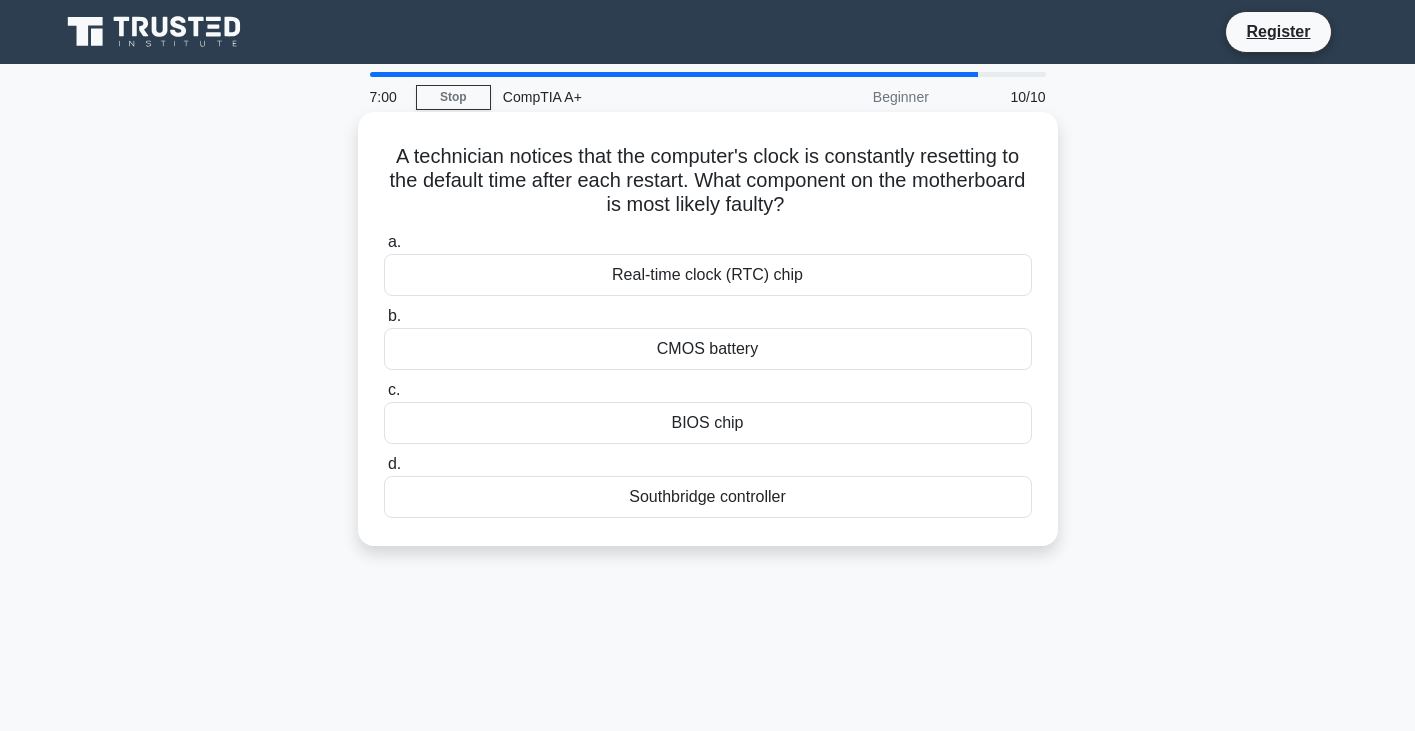 click on "BIOS chip" at bounding box center (708, 423) 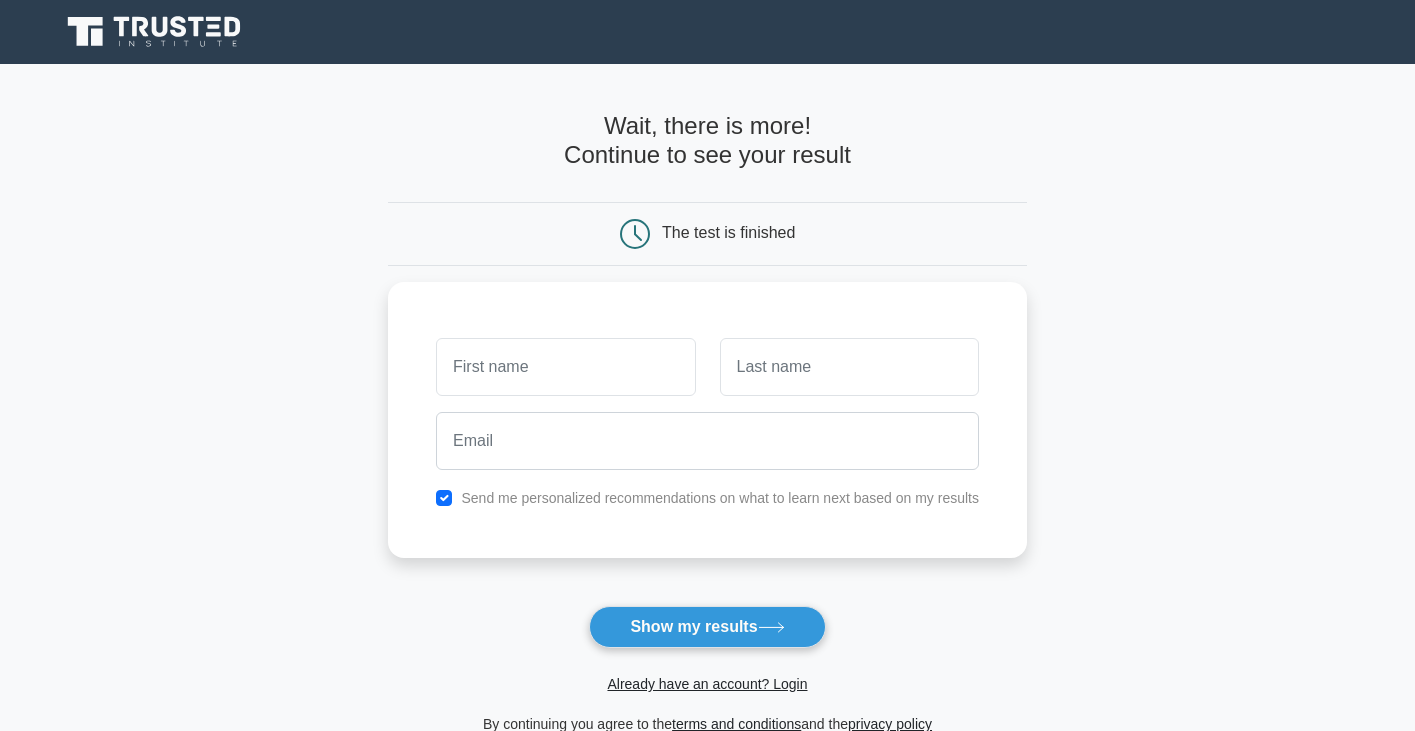 scroll, scrollTop: 0, scrollLeft: 0, axis: both 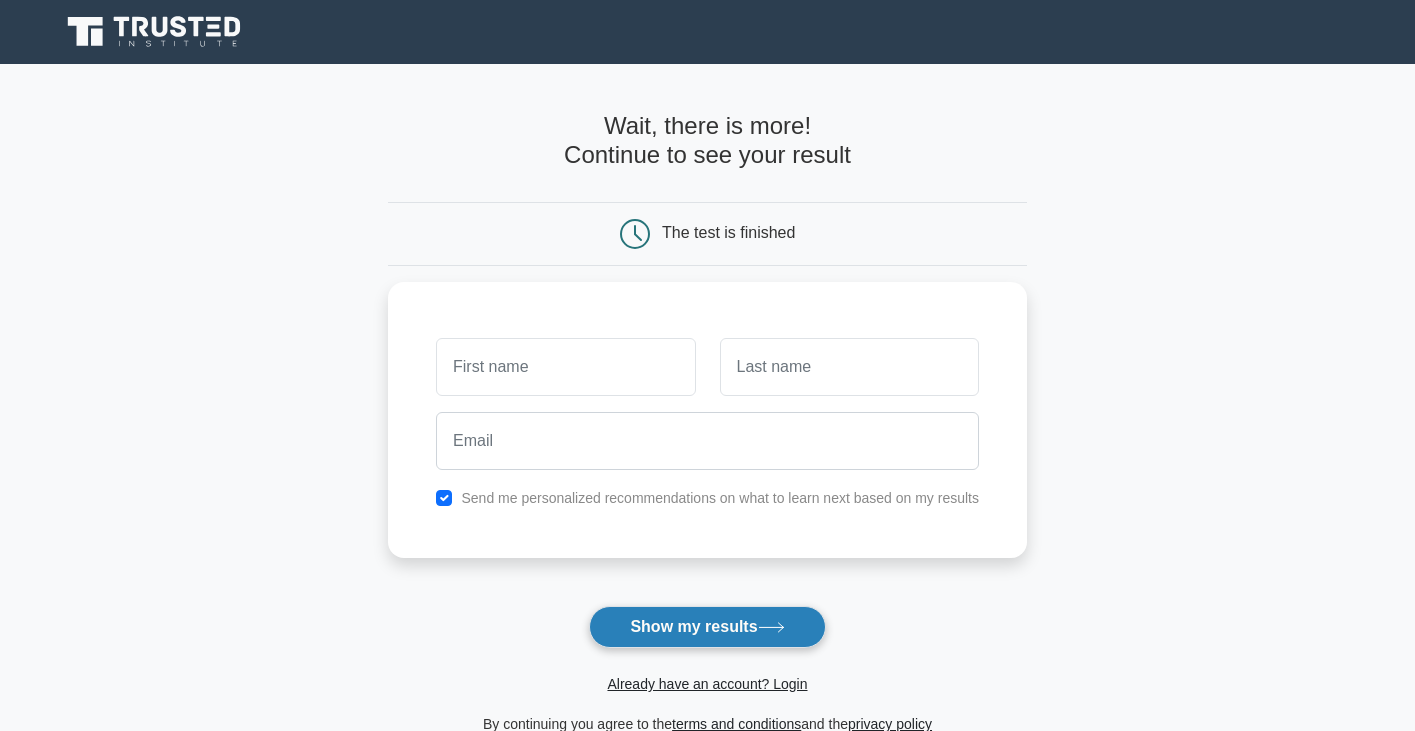 click on "Show my results" at bounding box center (707, 627) 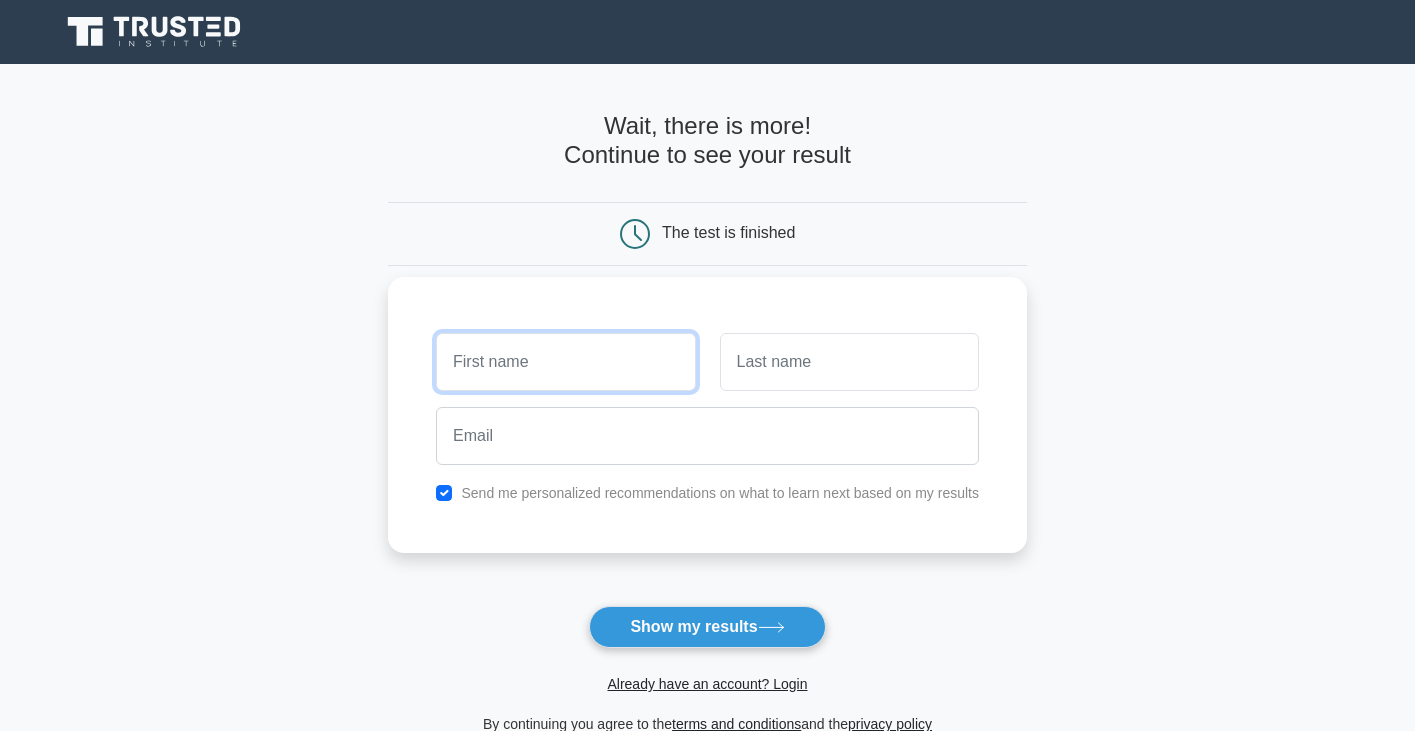 click at bounding box center (565, 362) 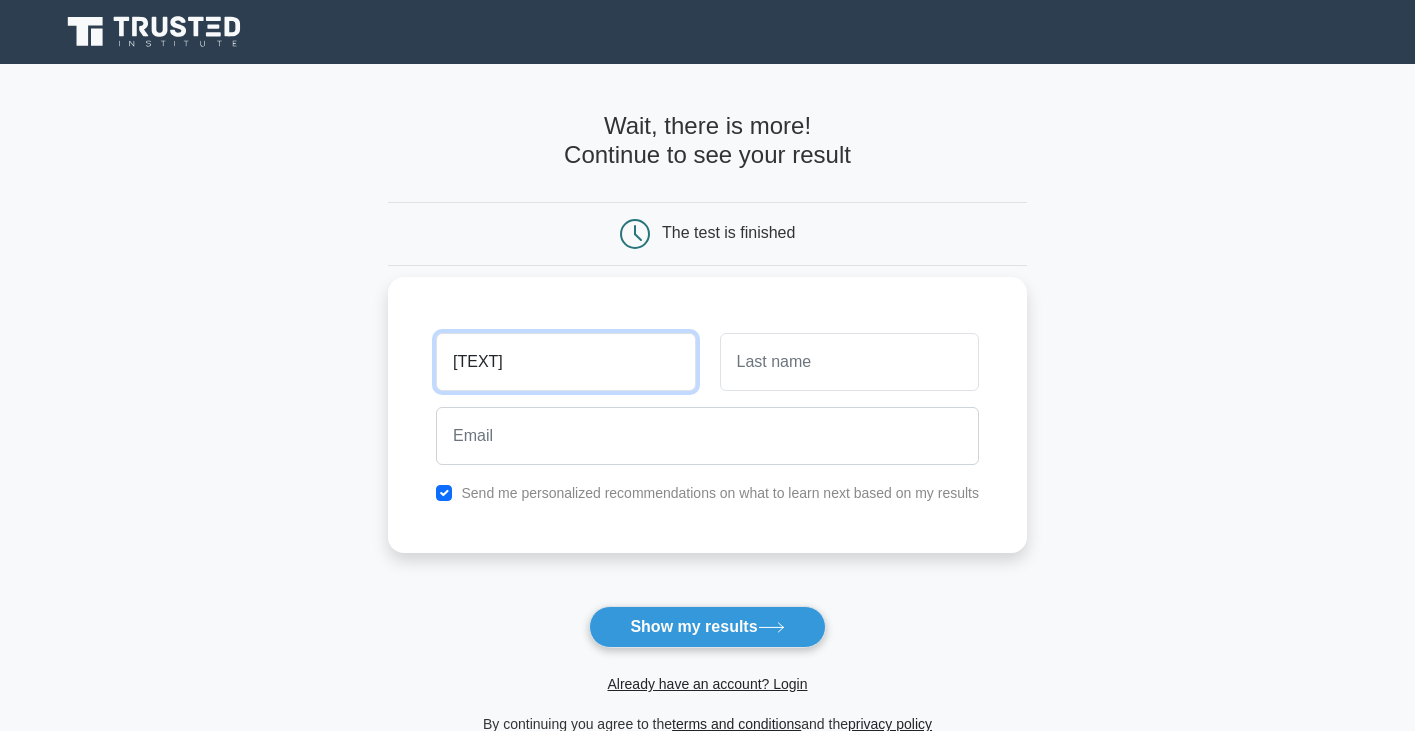 type on "[TEXT]" 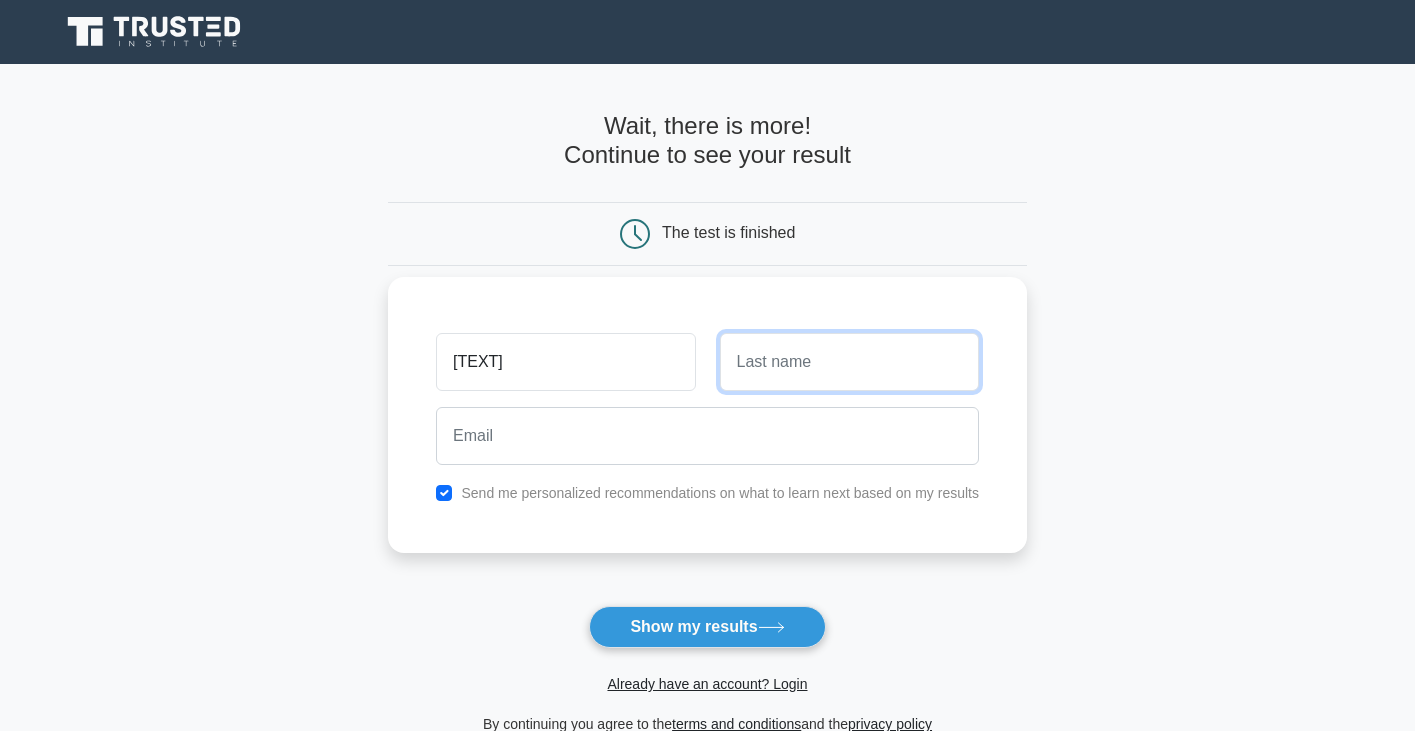 click at bounding box center (849, 362) 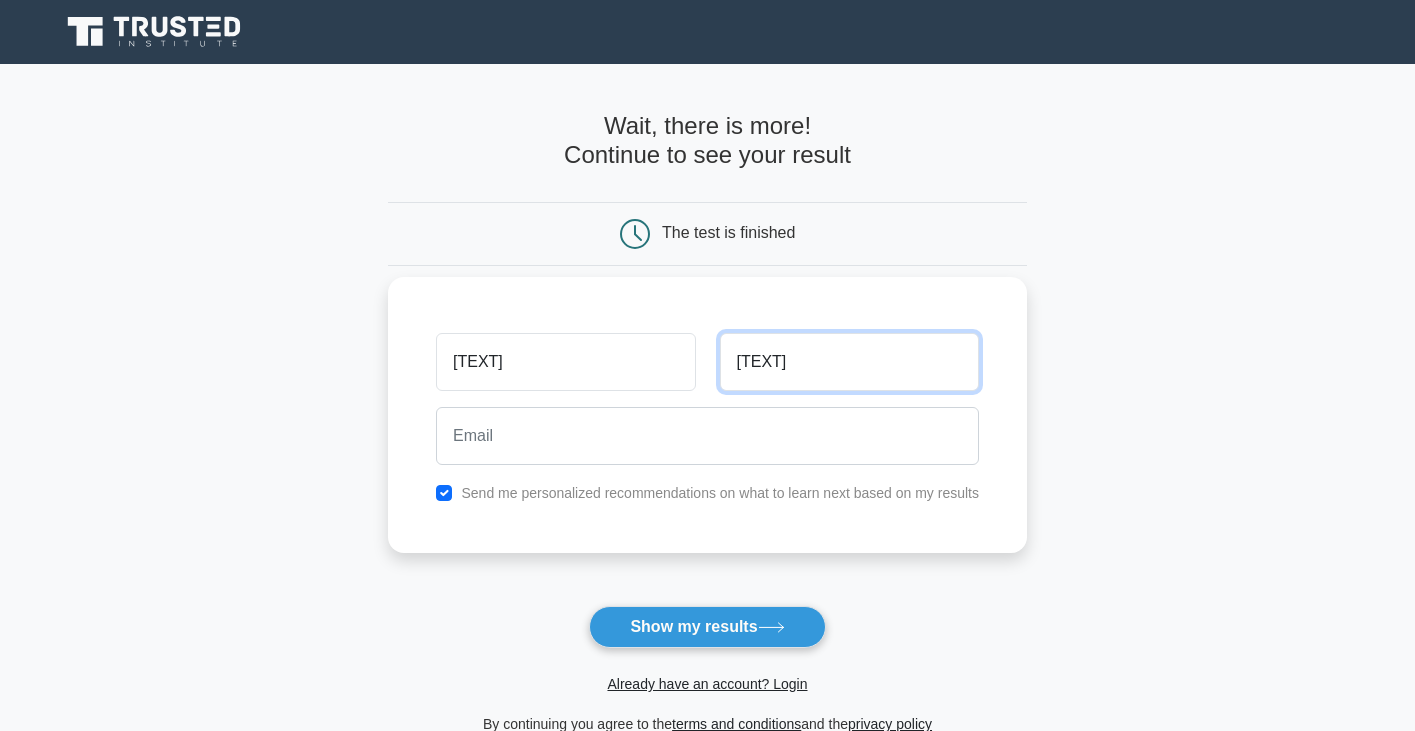type on "asdasd" 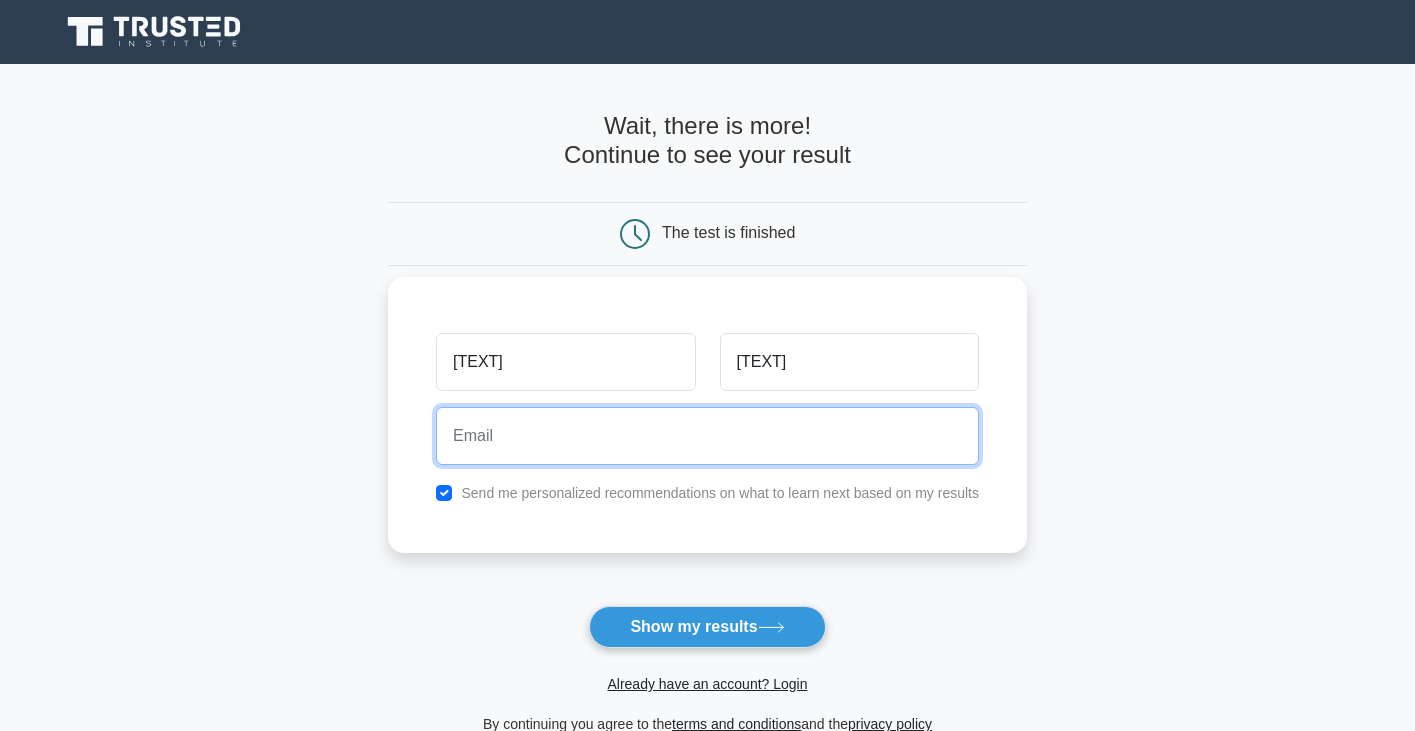 drag, startPoint x: 675, startPoint y: 431, endPoint x: 676, endPoint y: 464, distance: 33.01515 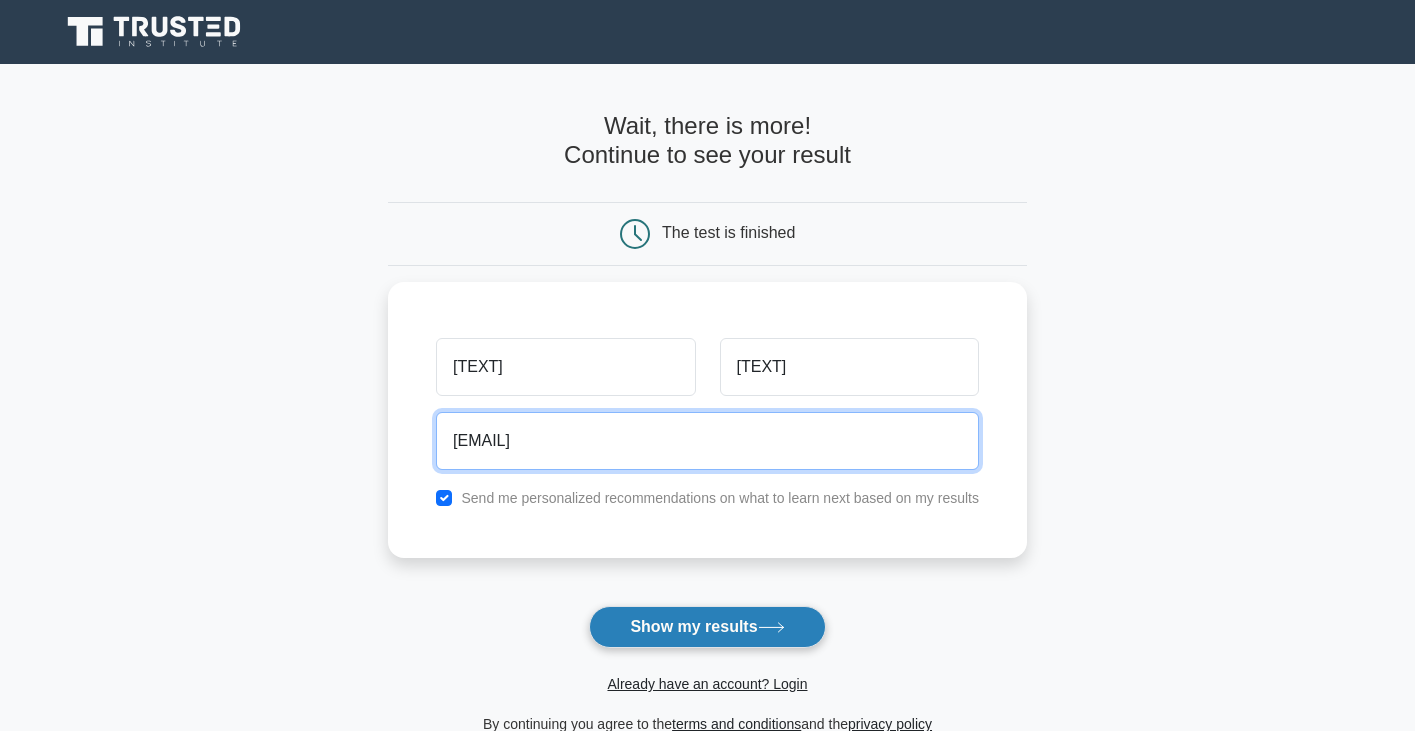 type on "sadasdas@[EXAMPLE.COM]" 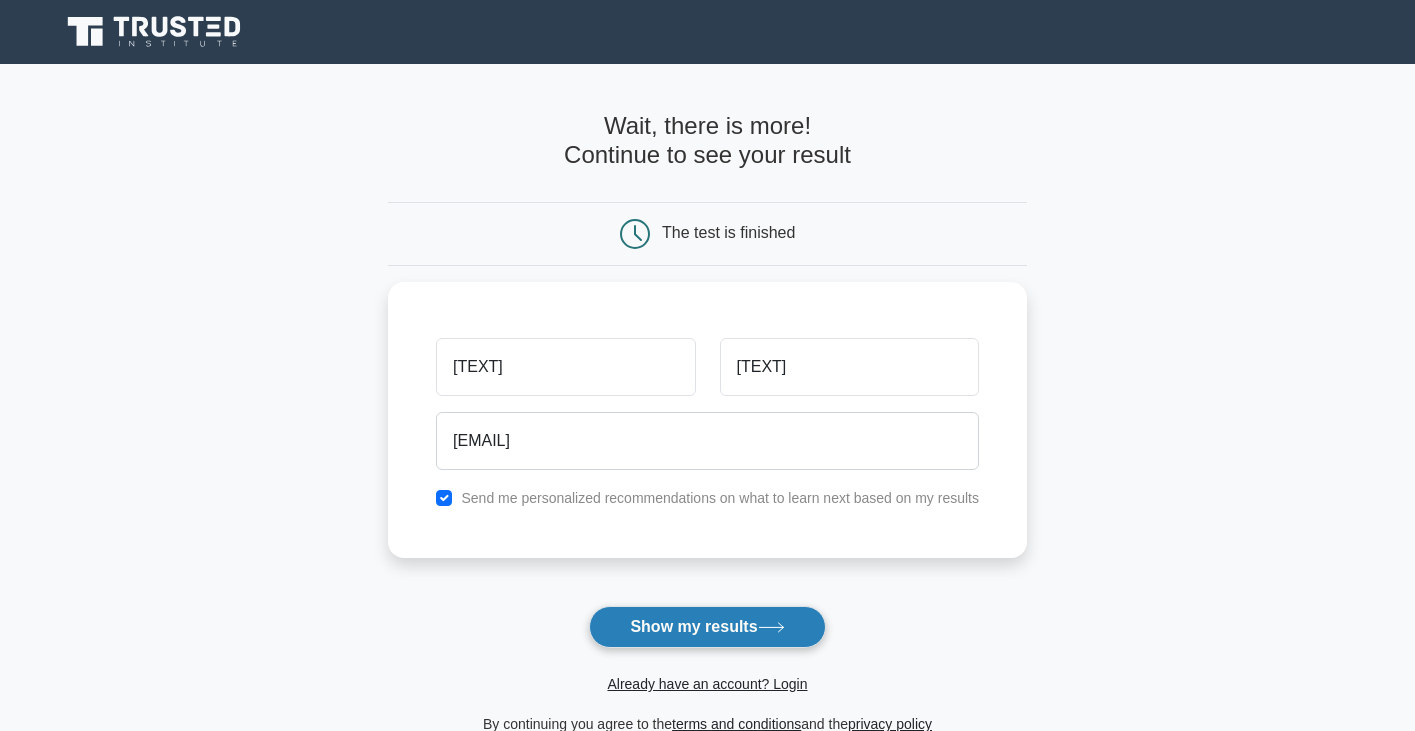 click on "Show my results" at bounding box center [707, 627] 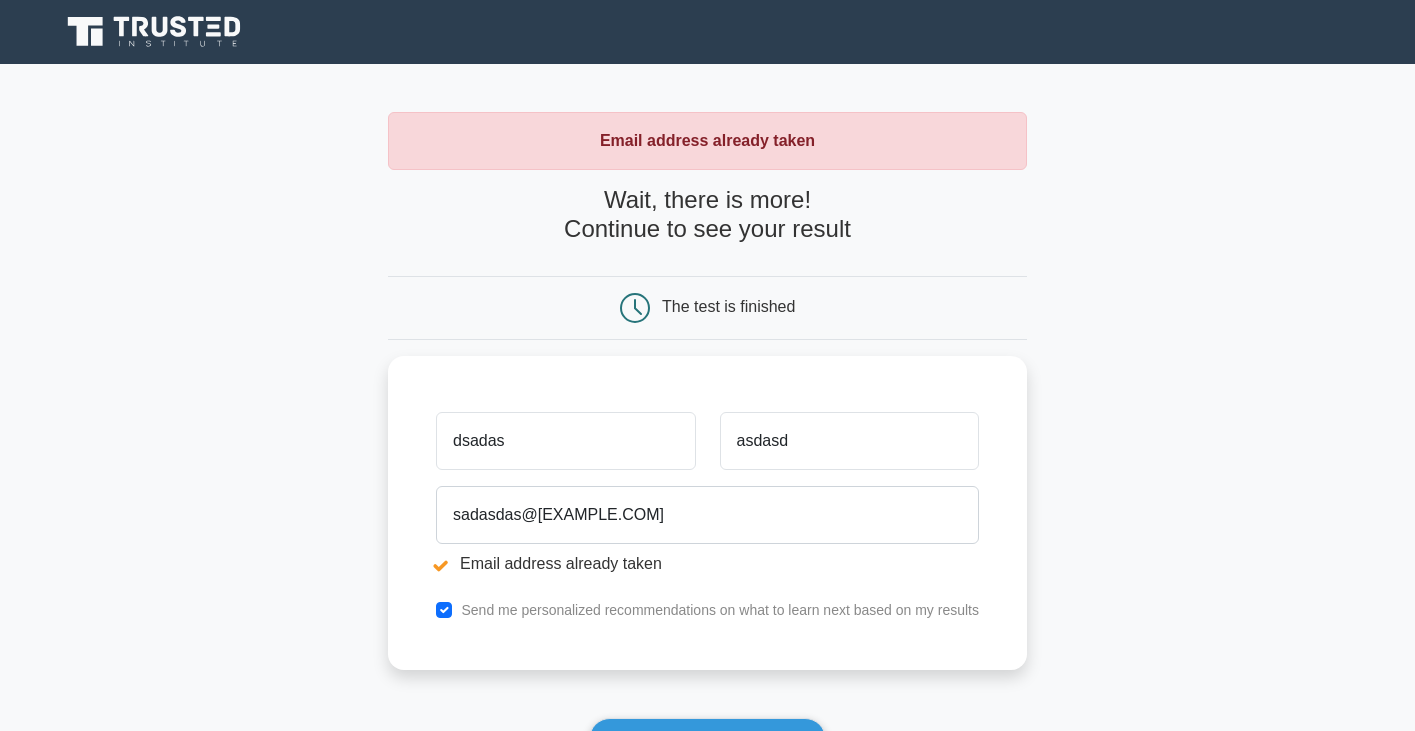 scroll, scrollTop: 0, scrollLeft: 0, axis: both 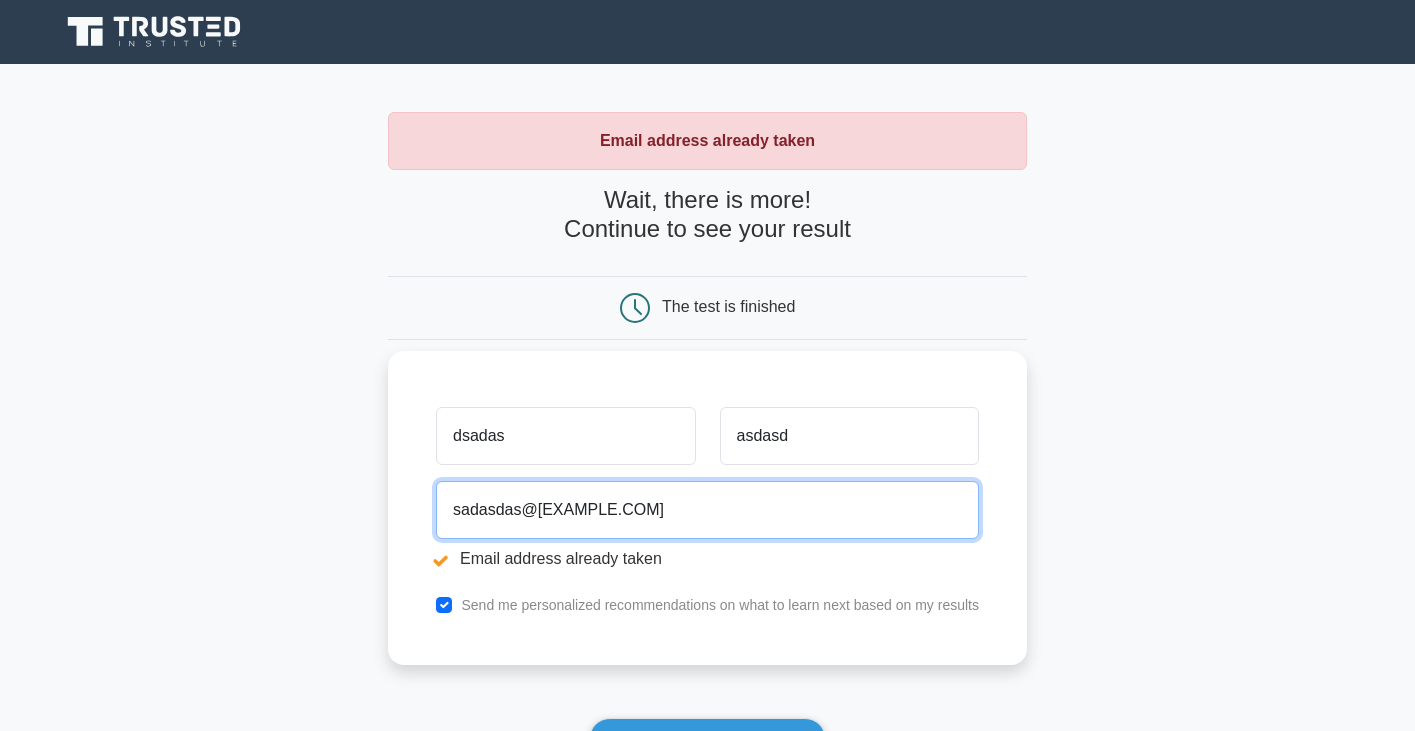 click on "sadasdas@gmail.com" at bounding box center (707, 510) 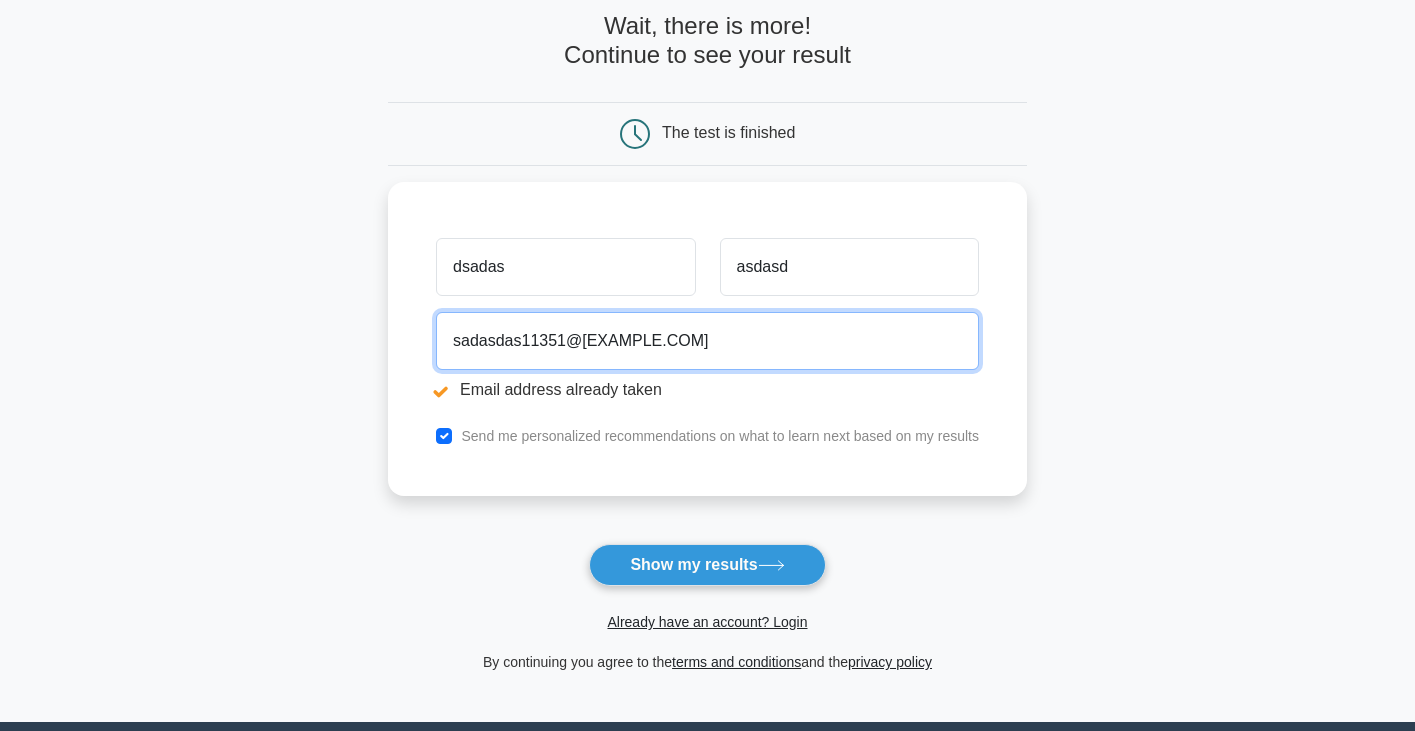 scroll, scrollTop: 300, scrollLeft: 0, axis: vertical 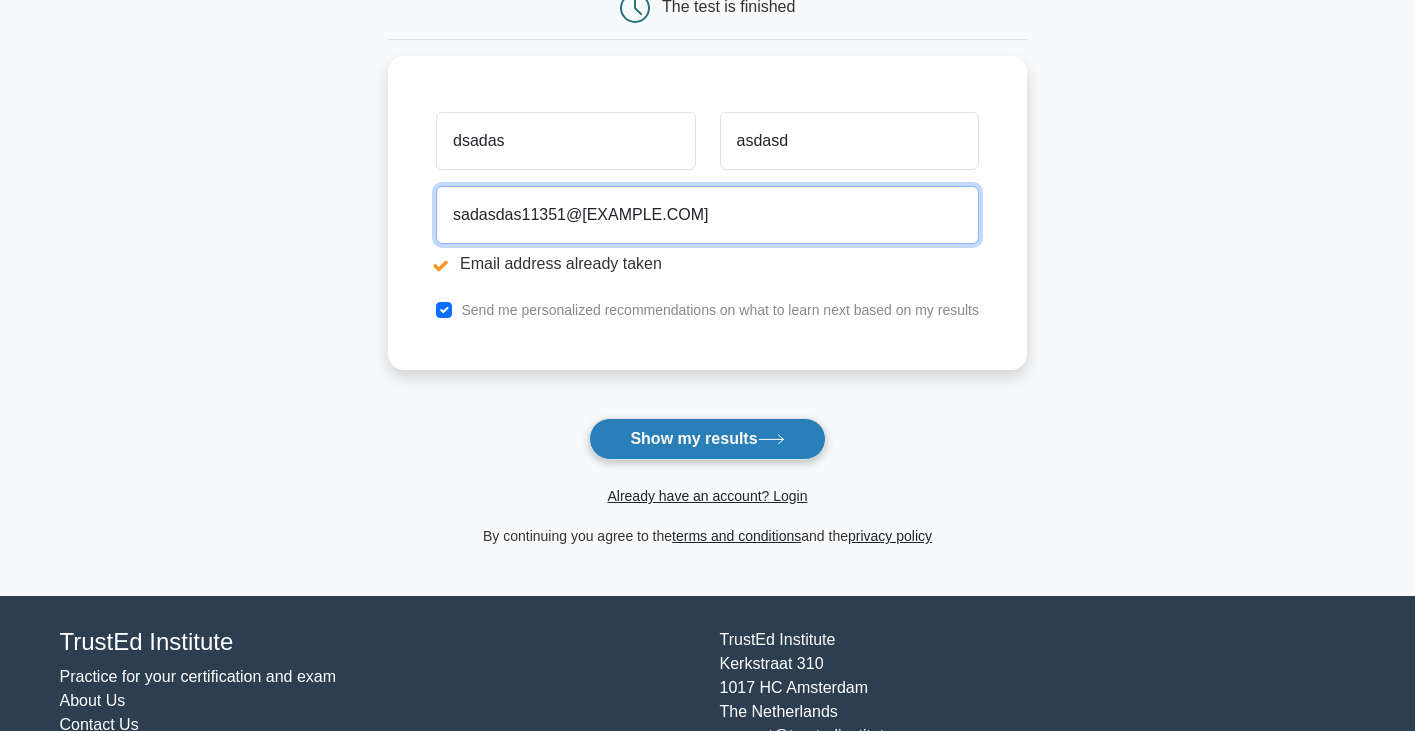 type on "sadasdas113551@gmail.com" 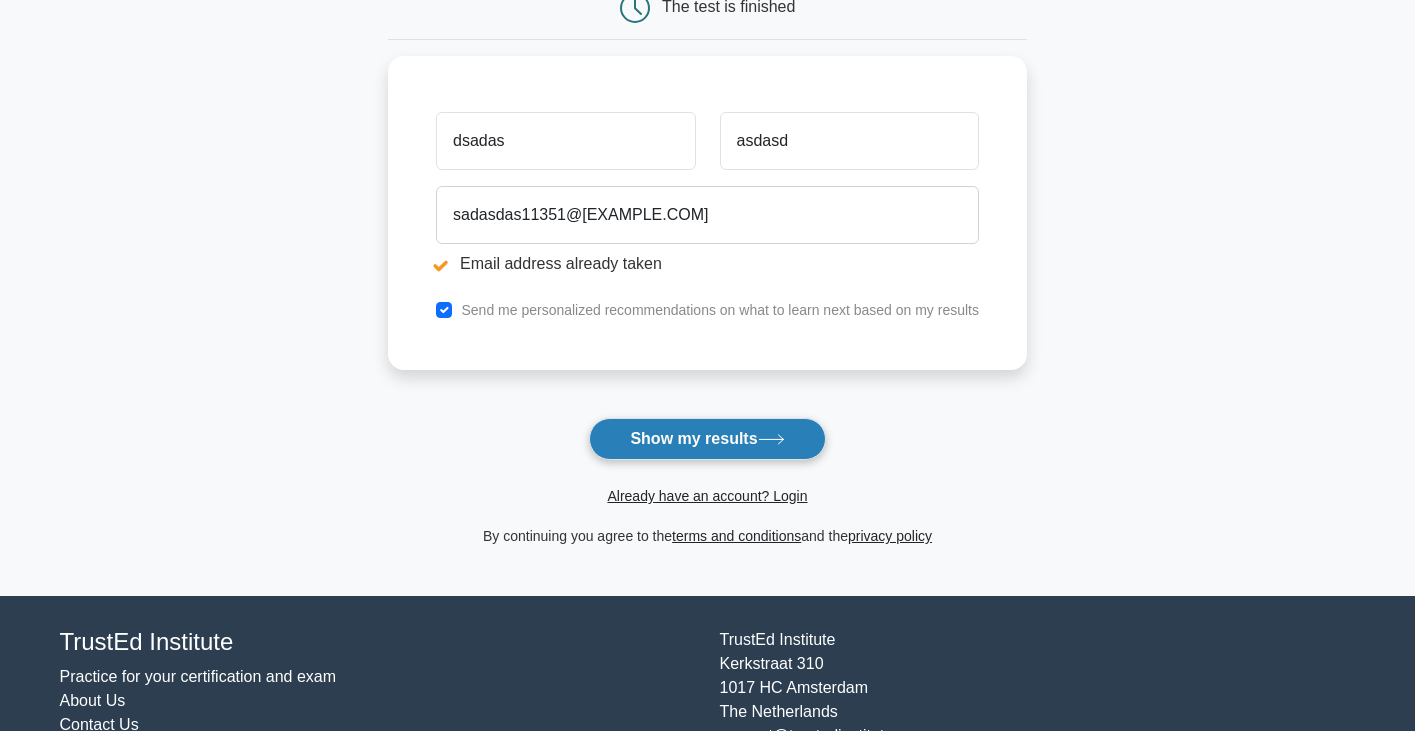 click on "Show my results" at bounding box center (707, 439) 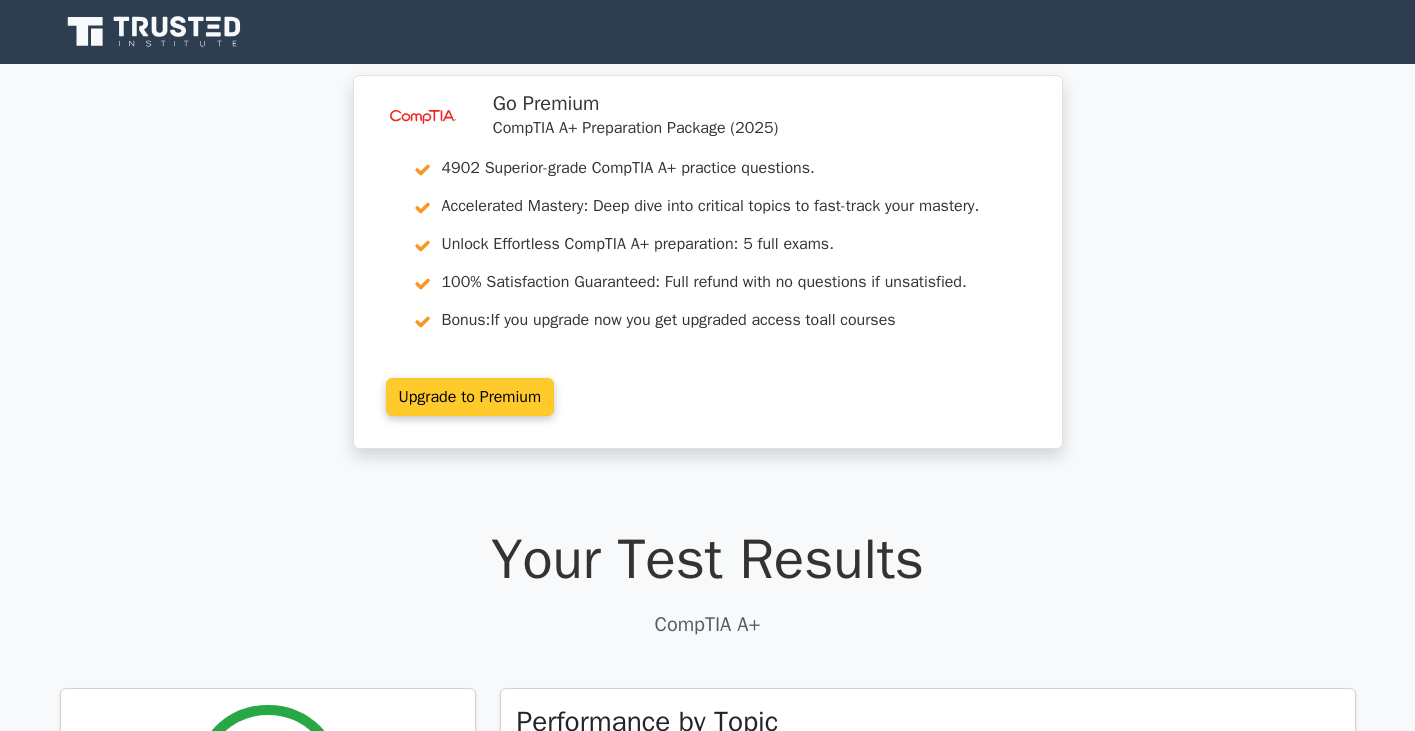 scroll, scrollTop: 0, scrollLeft: 0, axis: both 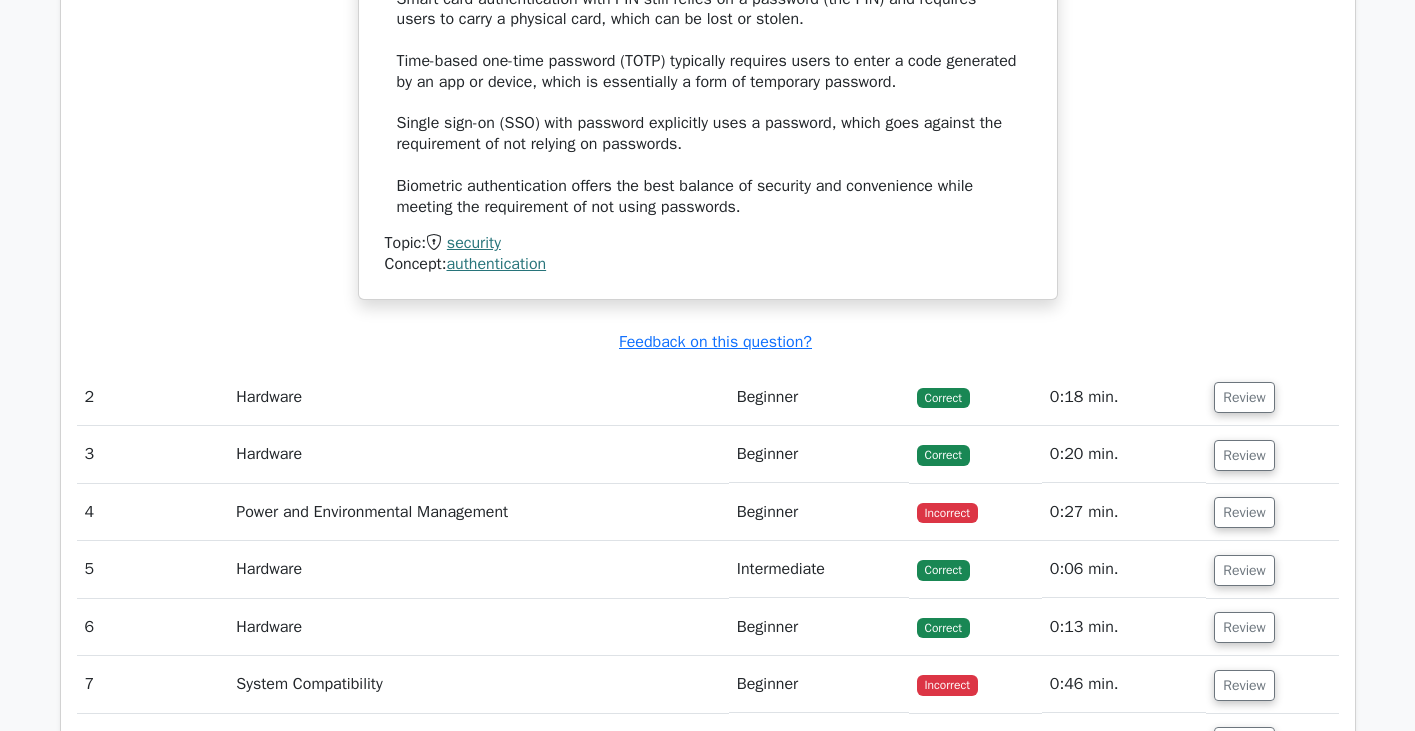click on "0:27 min." at bounding box center [1124, 512] 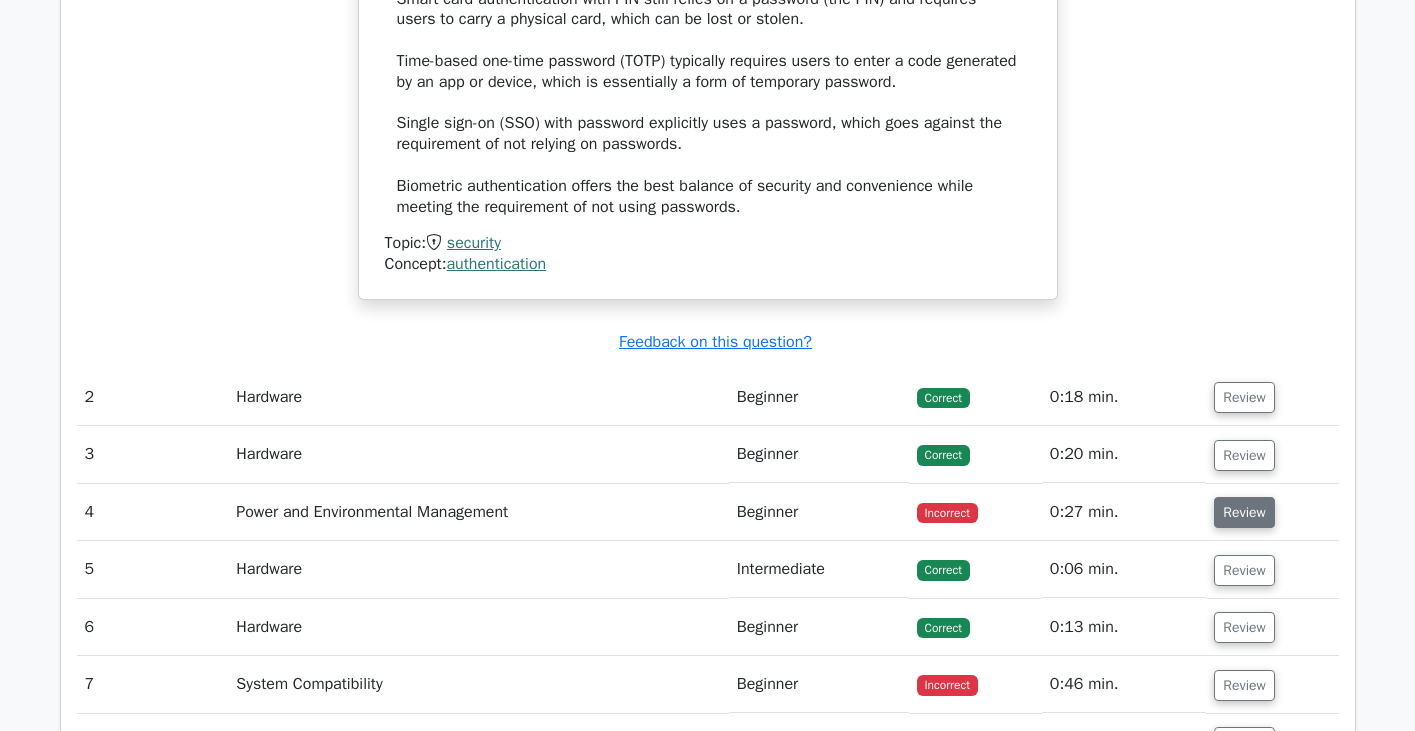 click on "Review" at bounding box center [1244, 512] 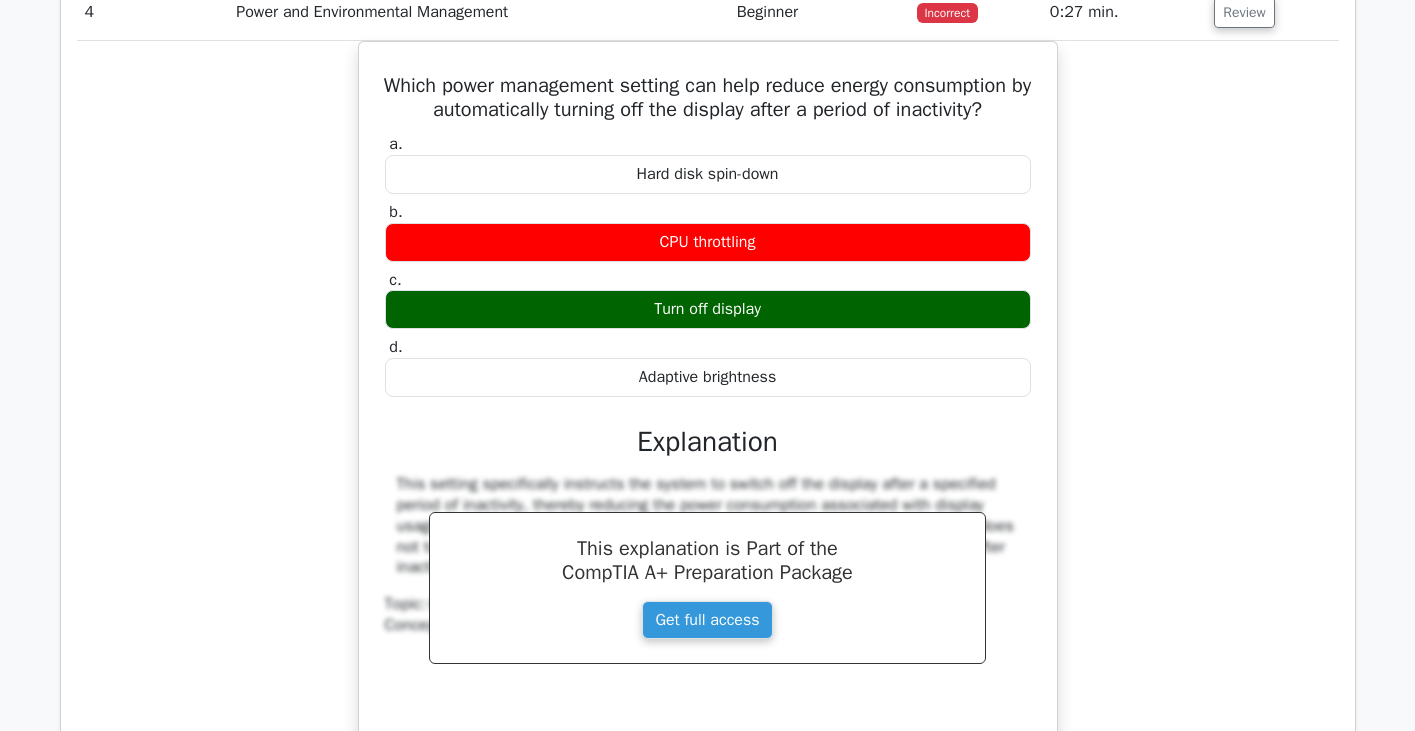 scroll, scrollTop: 3300, scrollLeft: 0, axis: vertical 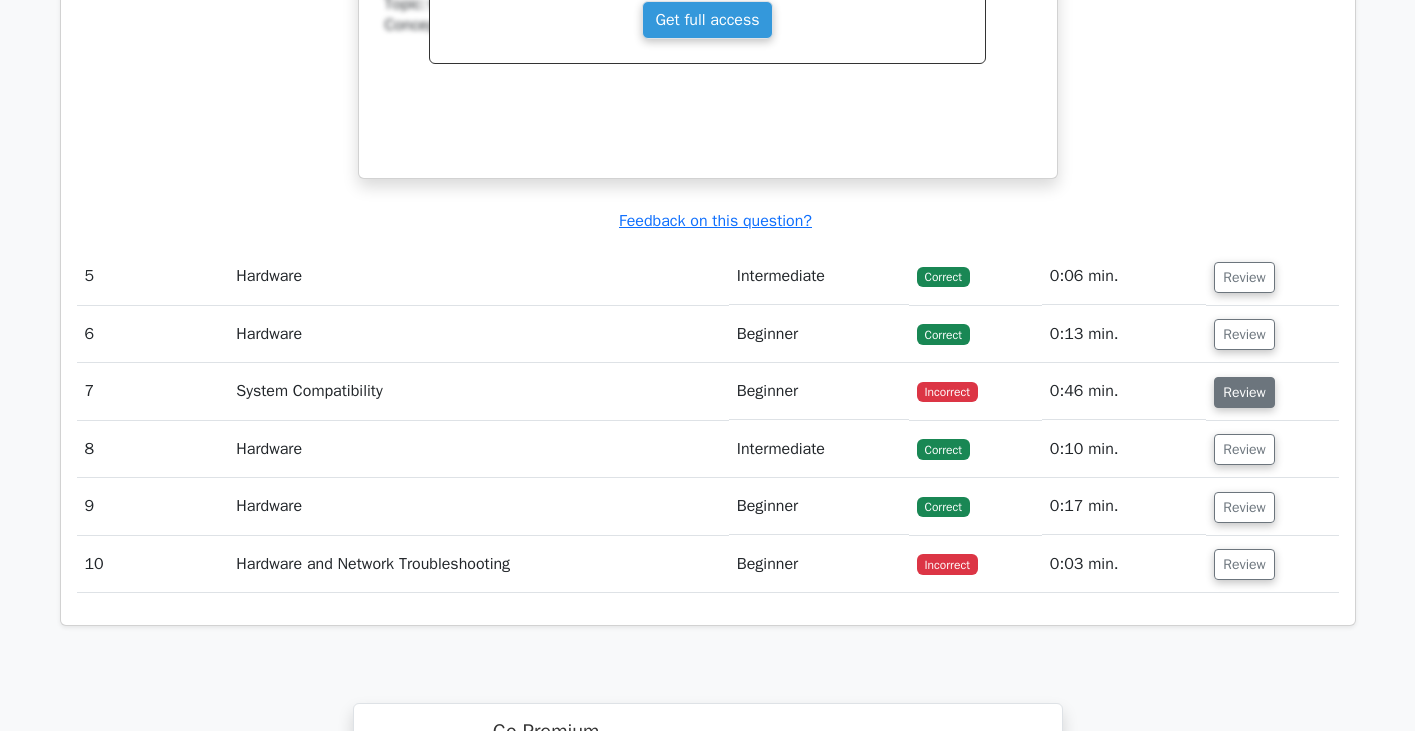 click on "Review" at bounding box center (1244, 392) 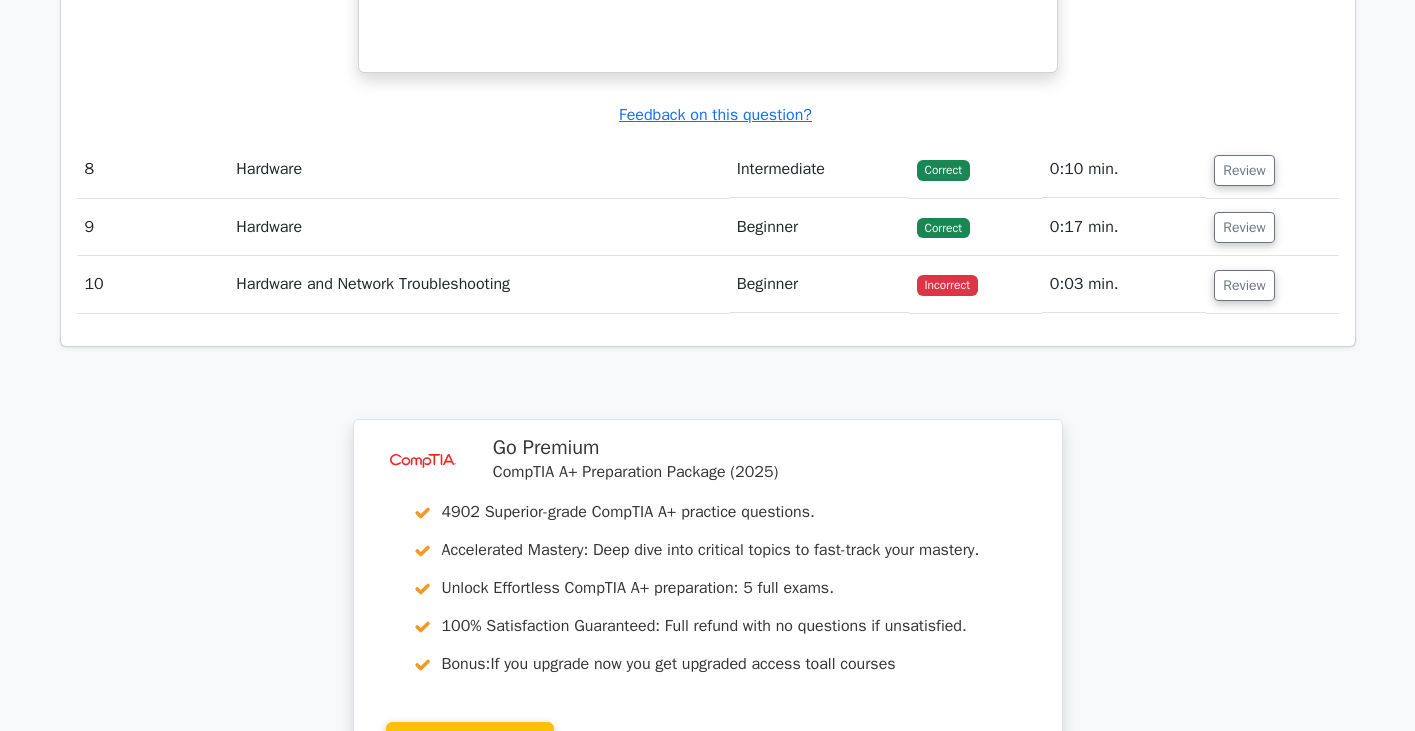 scroll, scrollTop: 4300, scrollLeft: 0, axis: vertical 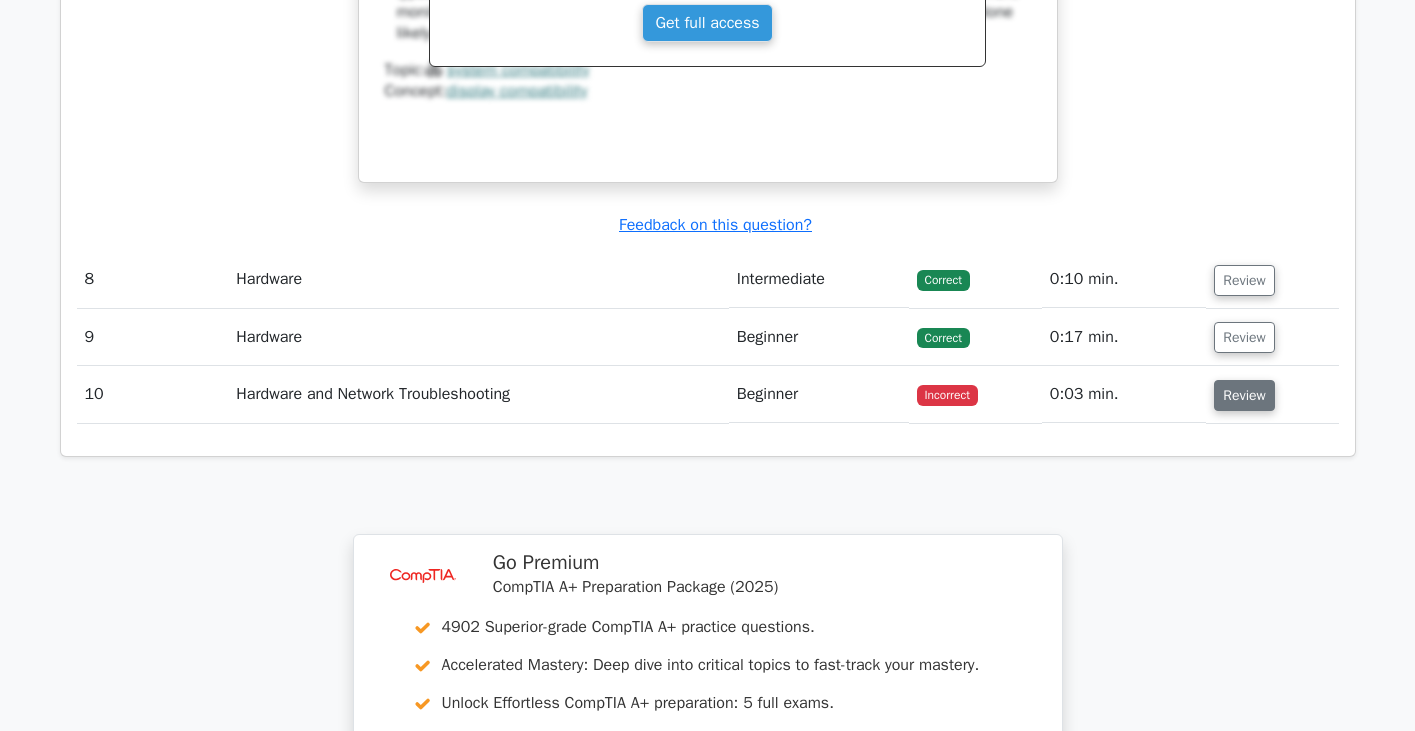 click on "Review" at bounding box center (1244, 395) 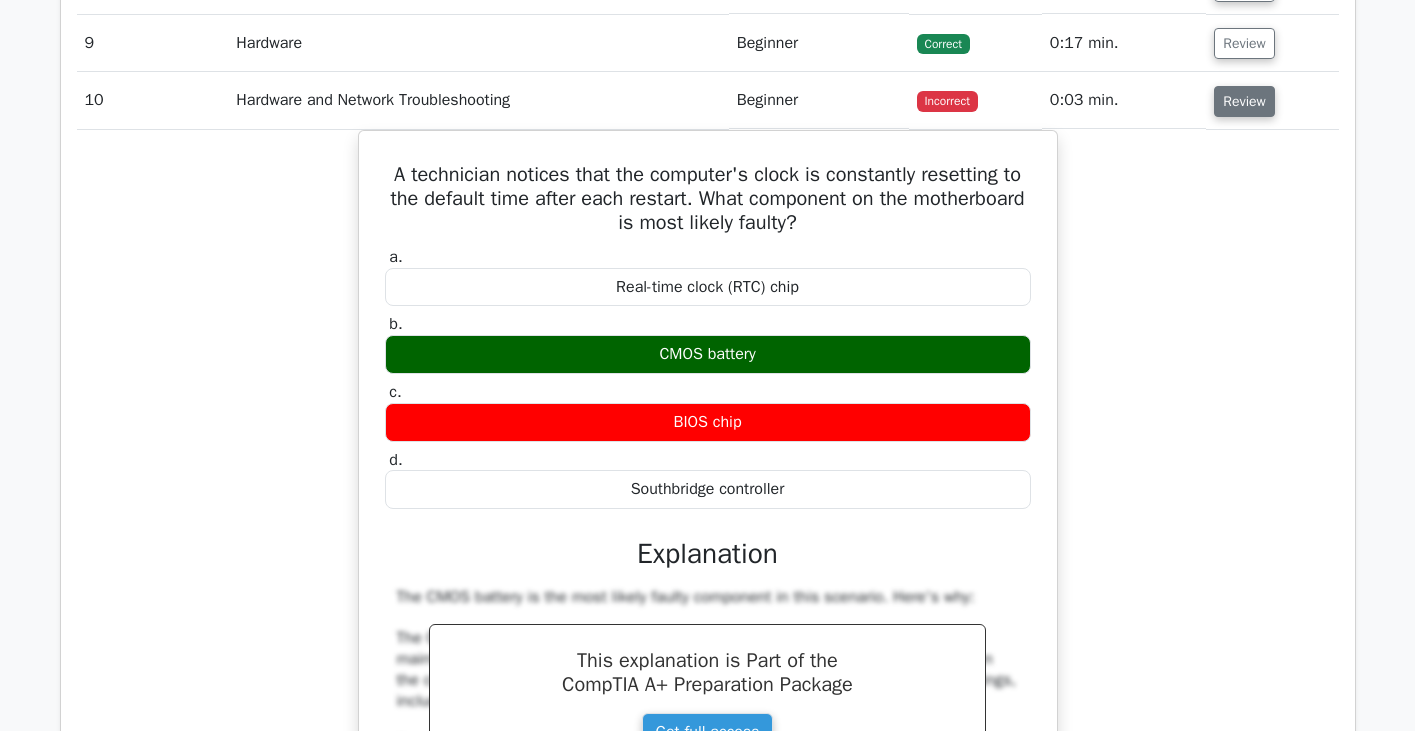 scroll, scrollTop: 4500, scrollLeft: 0, axis: vertical 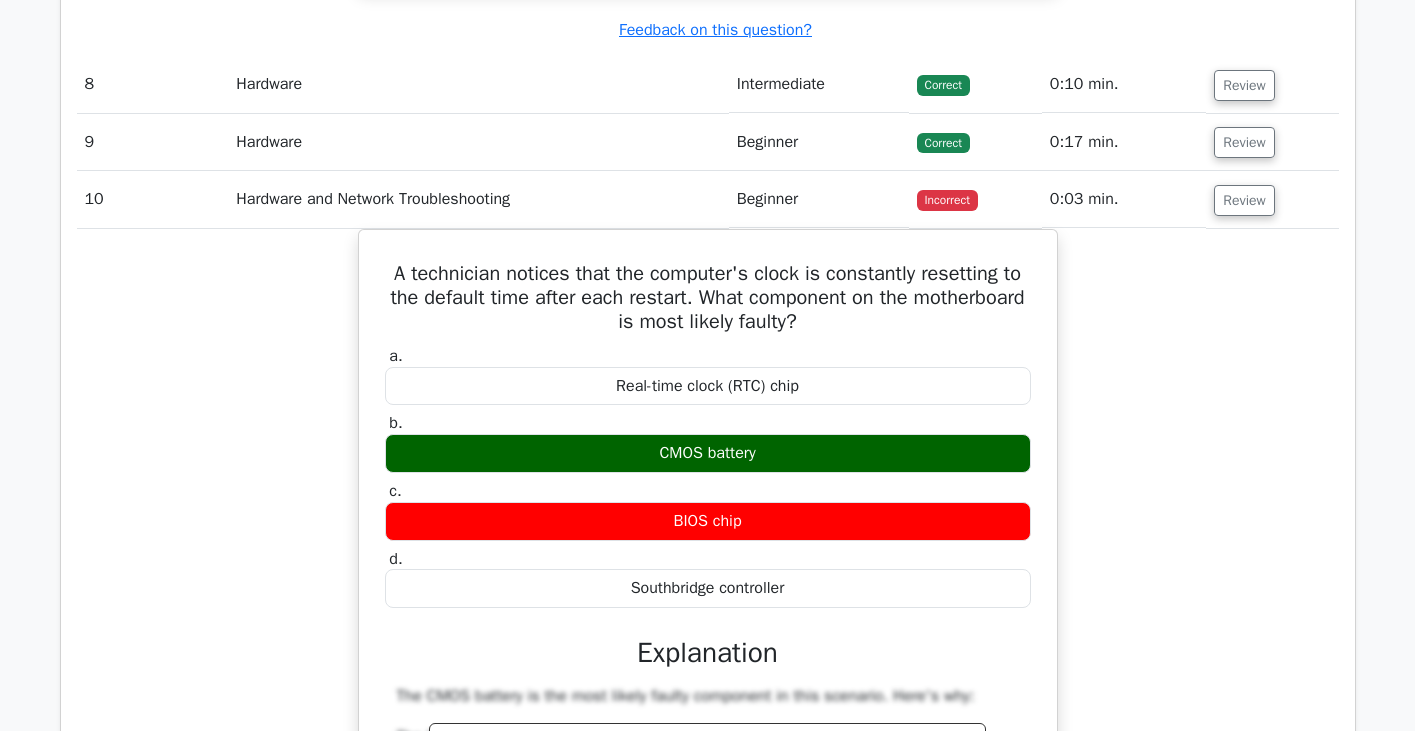 click on "image/svg+xml
Go Premium
CompTIA A+ Preparation Package (2025)
4902 Superior-grade  CompTIA A+ practice questions.
Accelerated Mastery: Deep dive into critical topics to fast-track your mastery.
Bonus:" at bounding box center (707, -1284) 